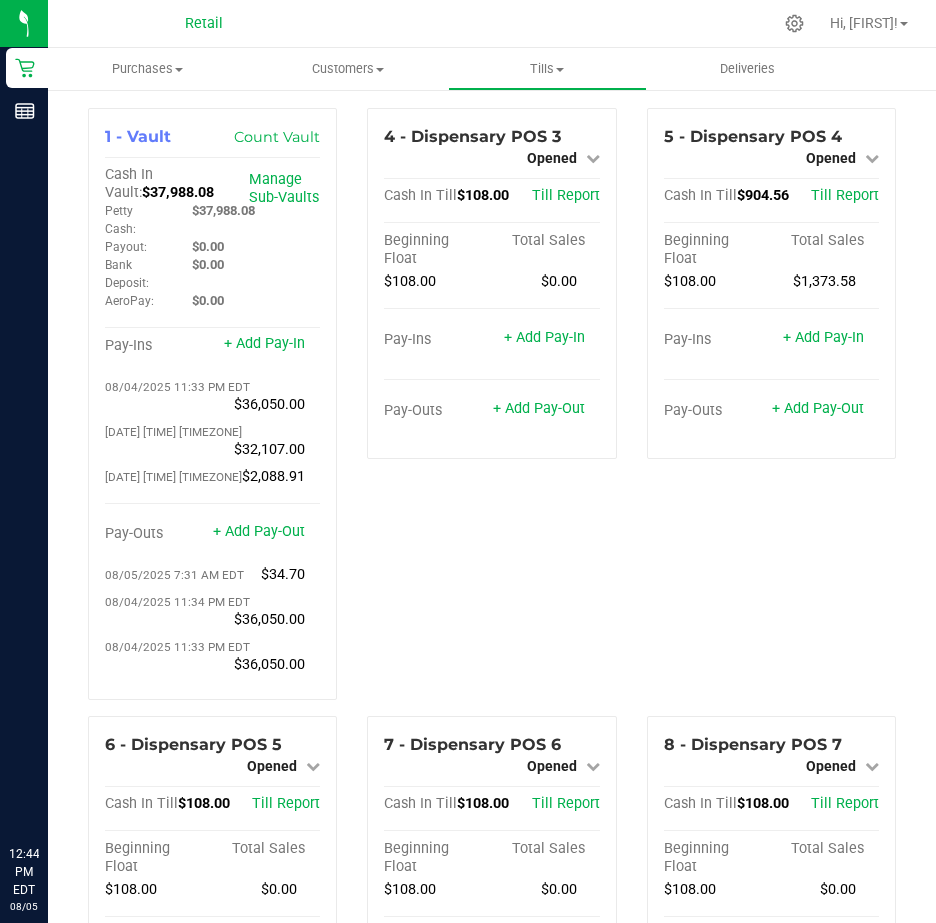 scroll, scrollTop: 0, scrollLeft: 0, axis: both 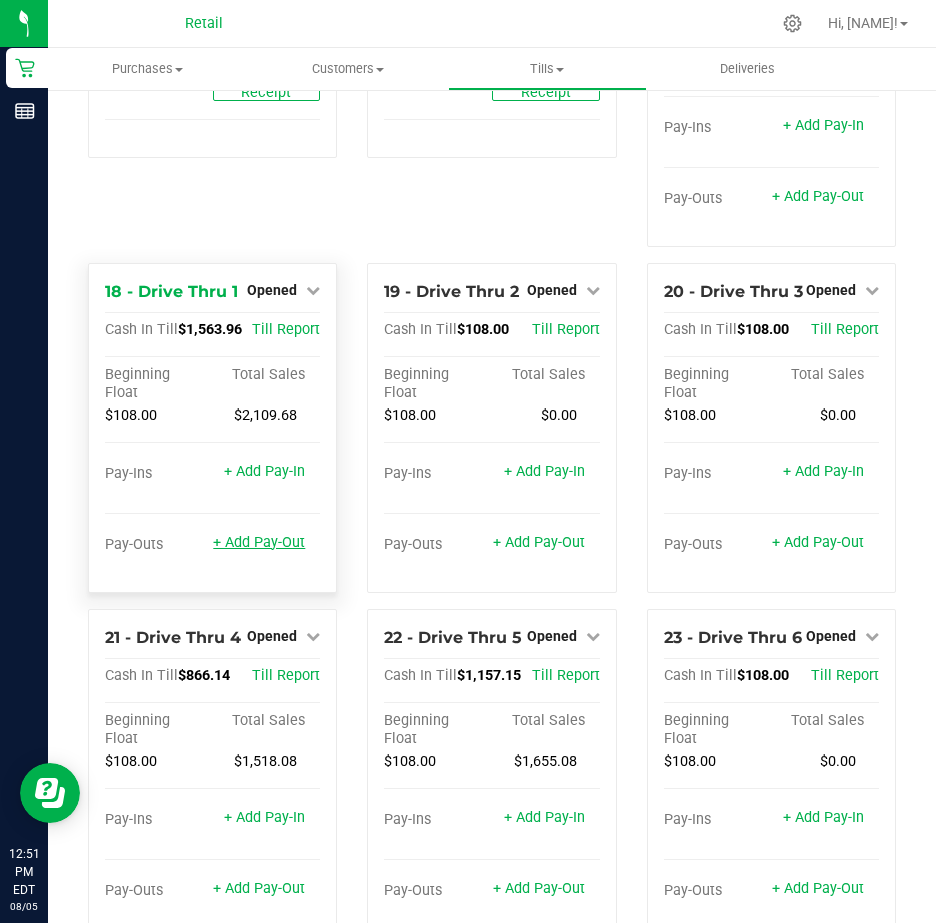 click on "+ Add Pay-Out" at bounding box center [259, 542] 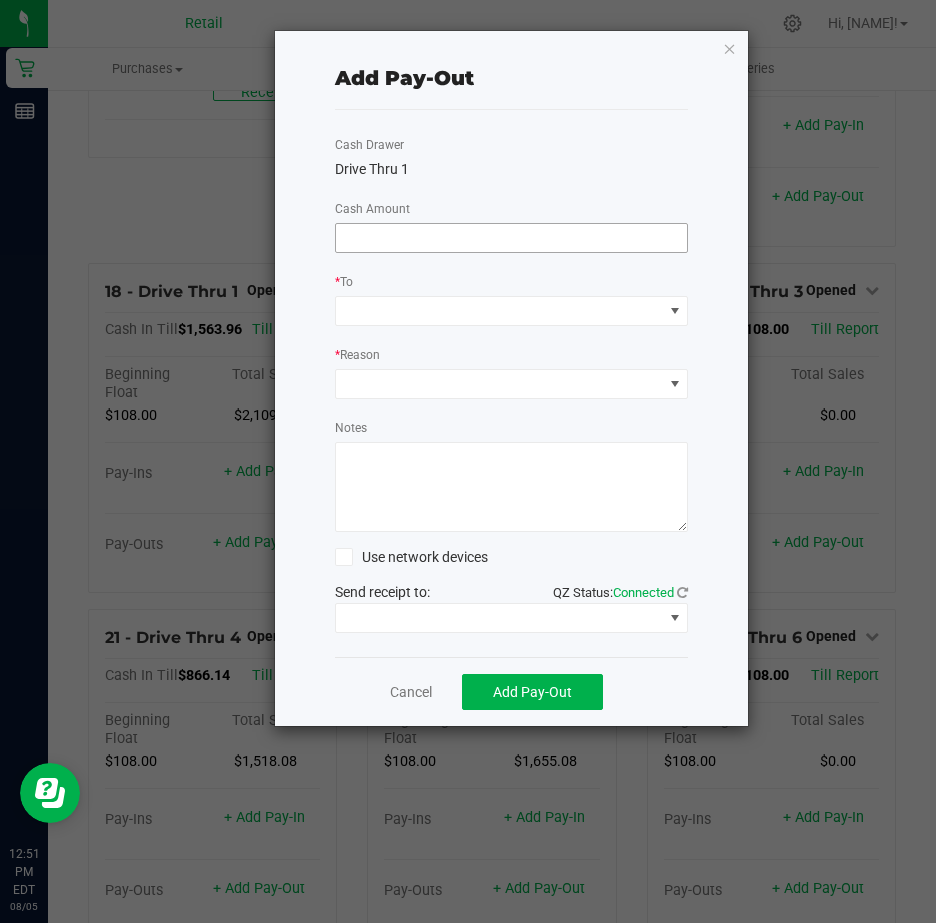 click at bounding box center [512, 238] 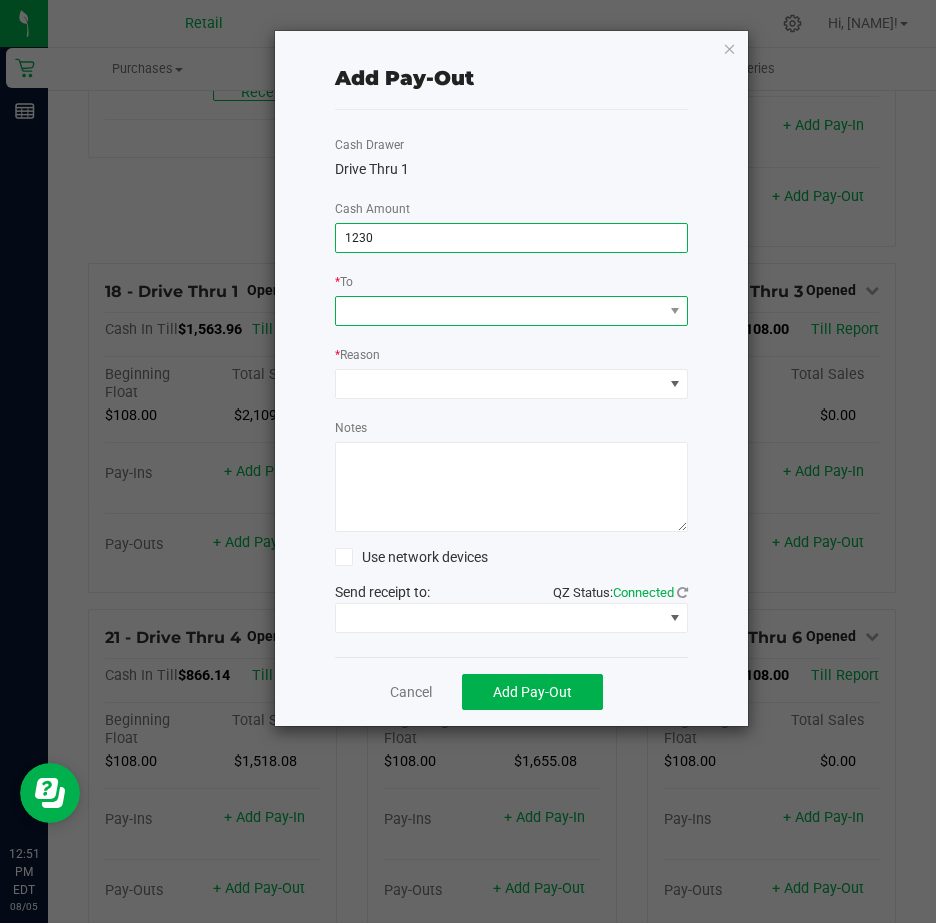 type on "$1,230.00" 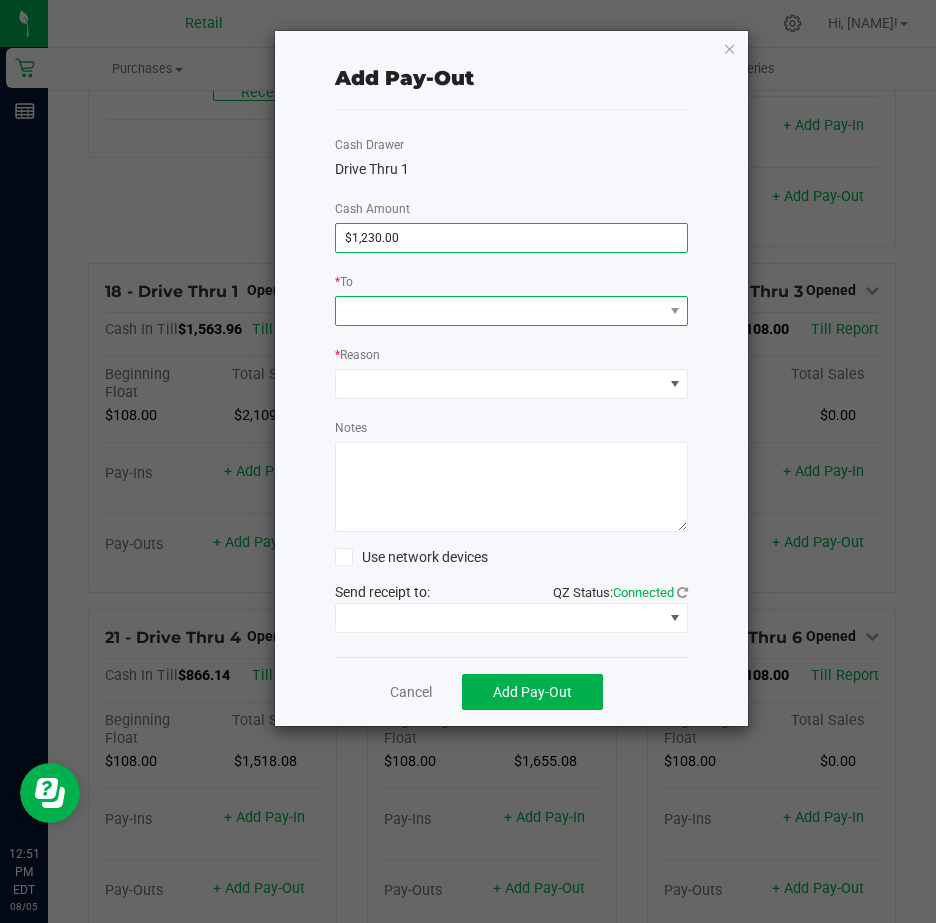 click at bounding box center (499, 311) 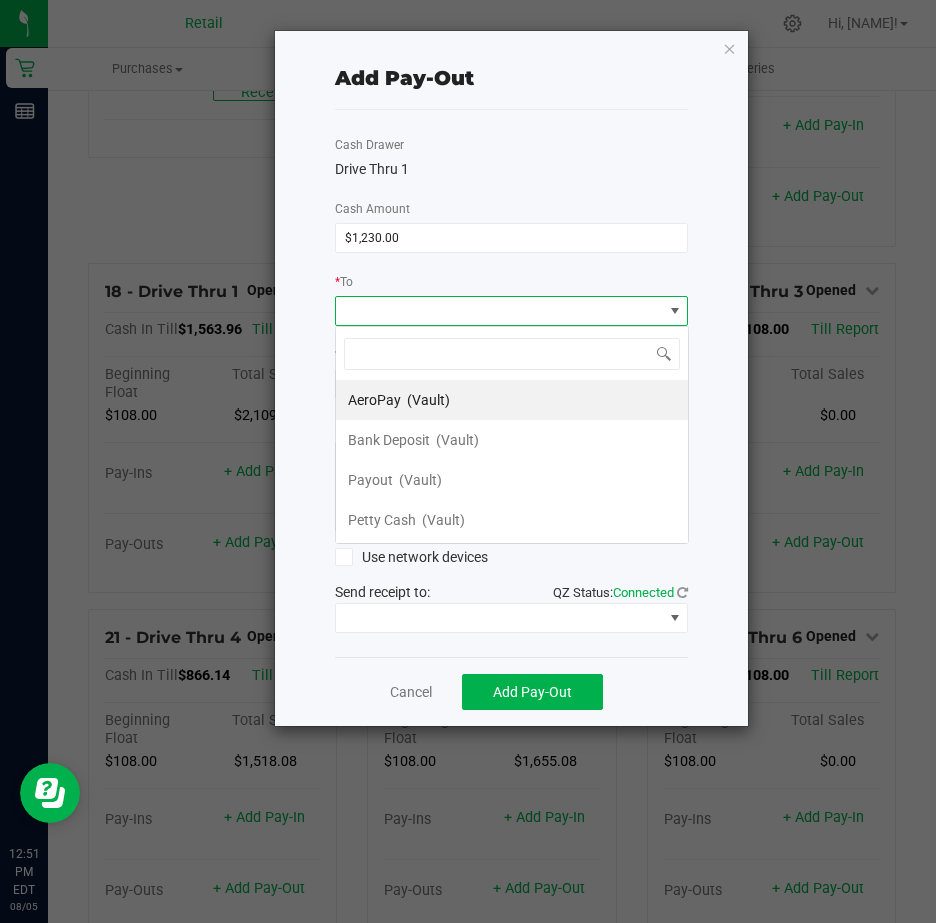 scroll, scrollTop: 99970, scrollLeft: 99646, axis: both 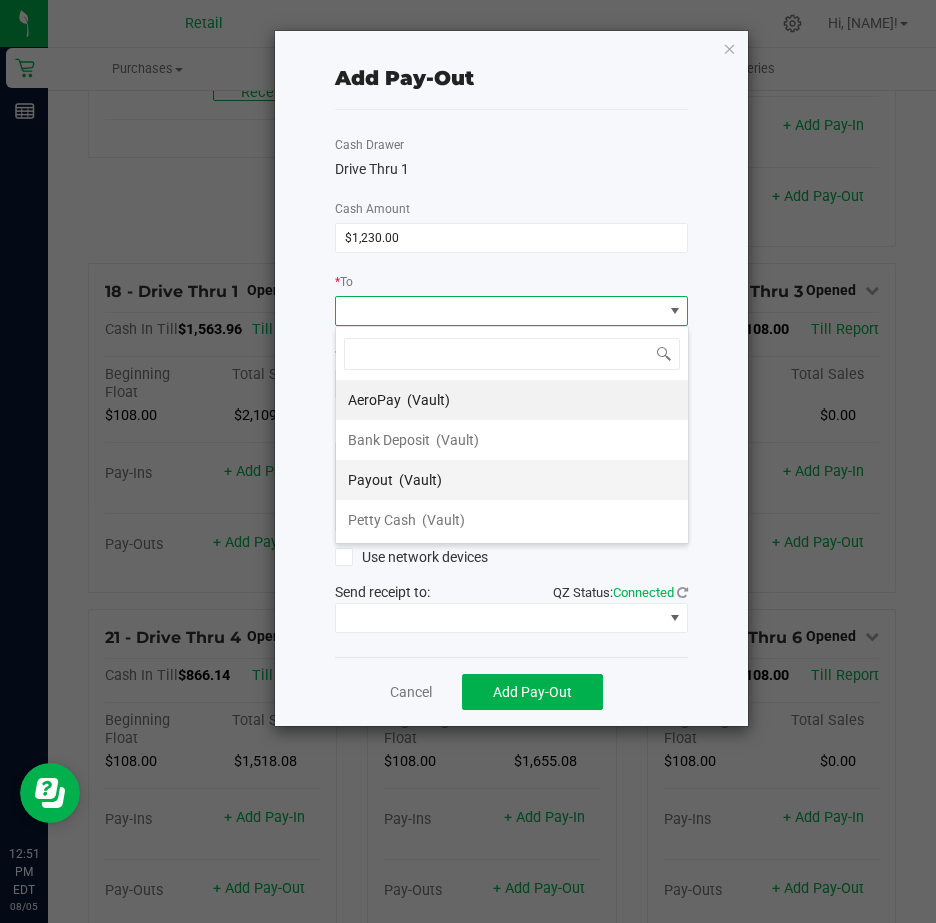 click on "Payout    (Vault)" at bounding box center (395, 480) 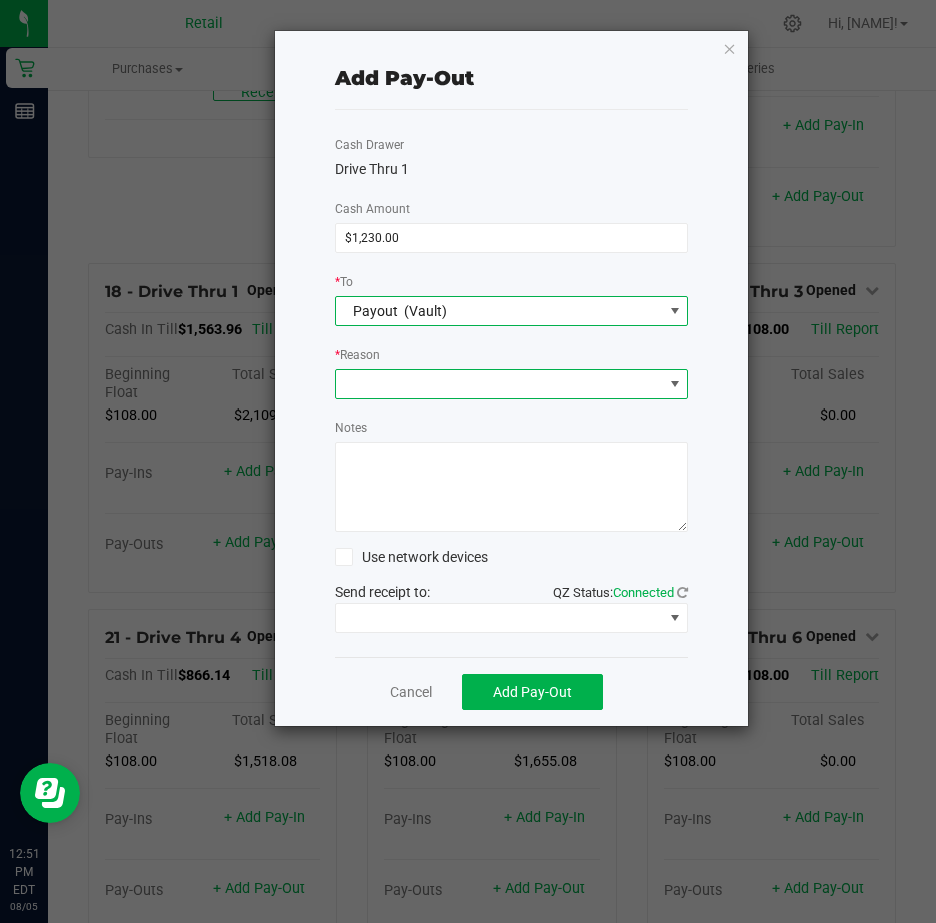 click at bounding box center [499, 384] 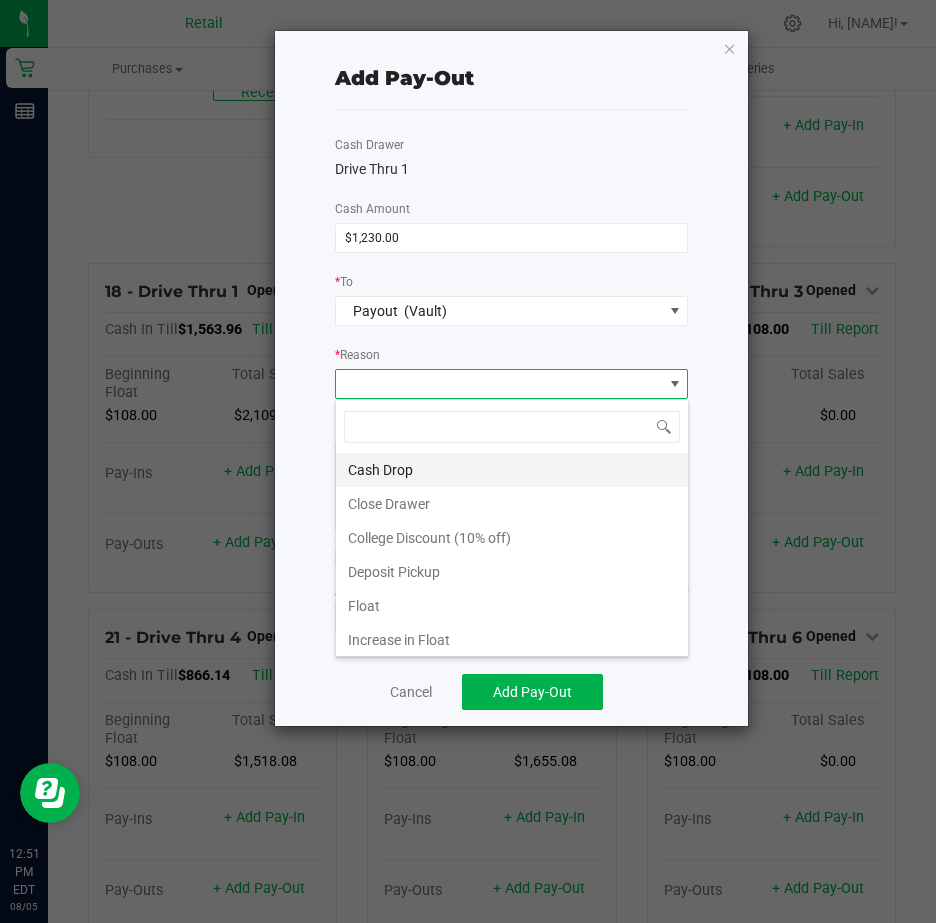 scroll, scrollTop: 99970, scrollLeft: 99646, axis: both 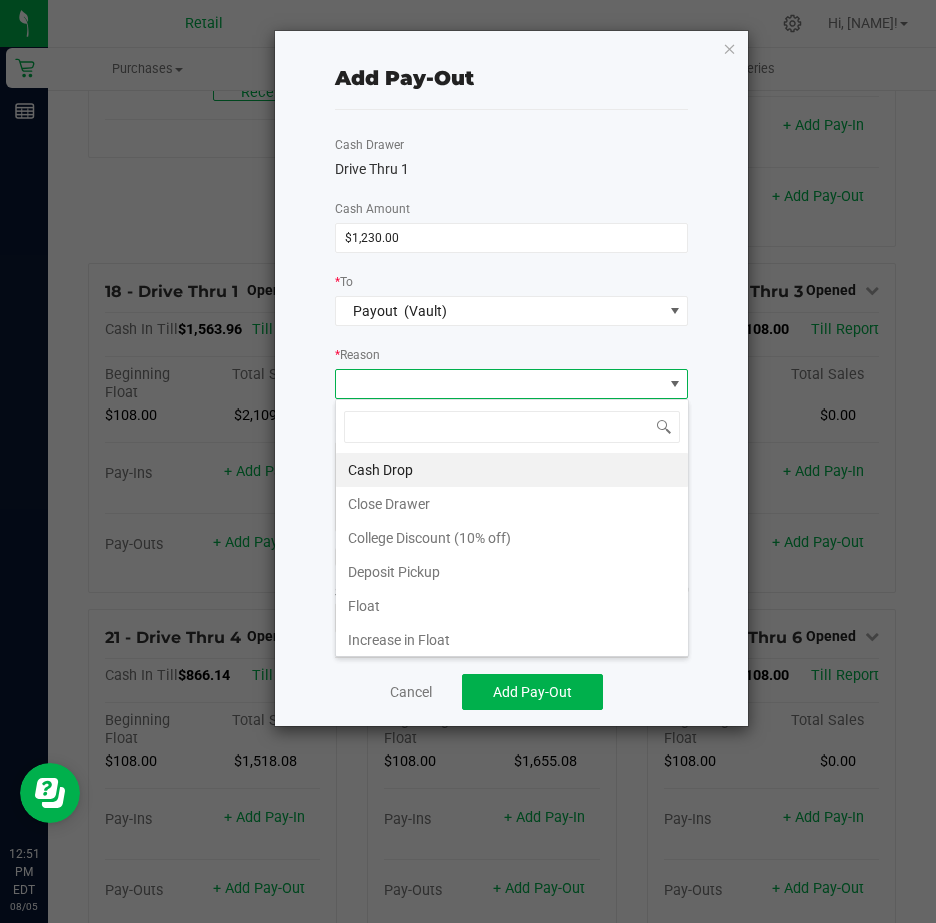 click on "Cash Drop" at bounding box center [512, 470] 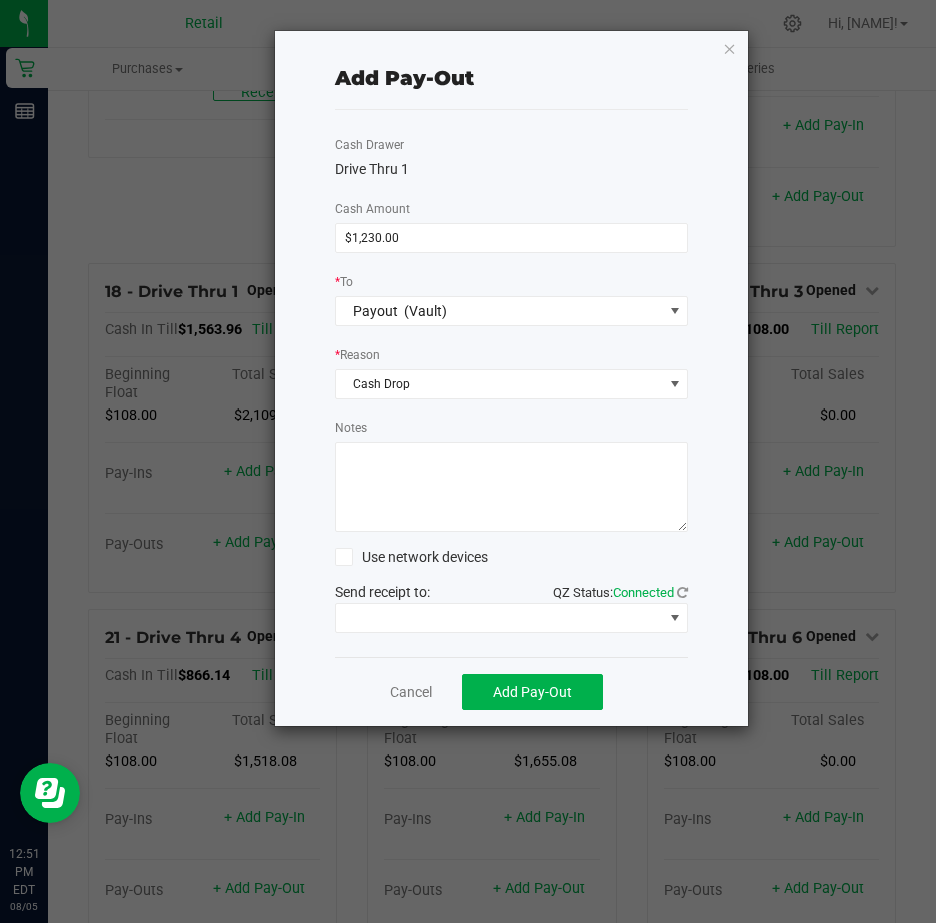 click on "Notes" at bounding box center (512, 487) 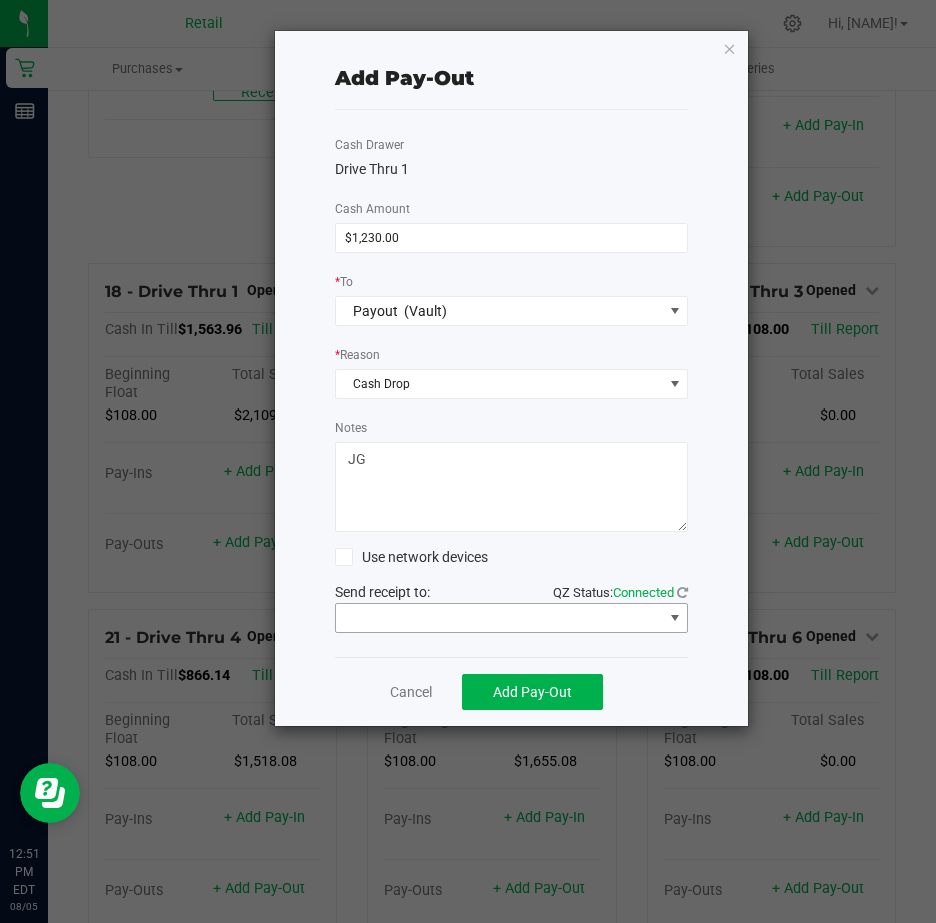 type on "JG" 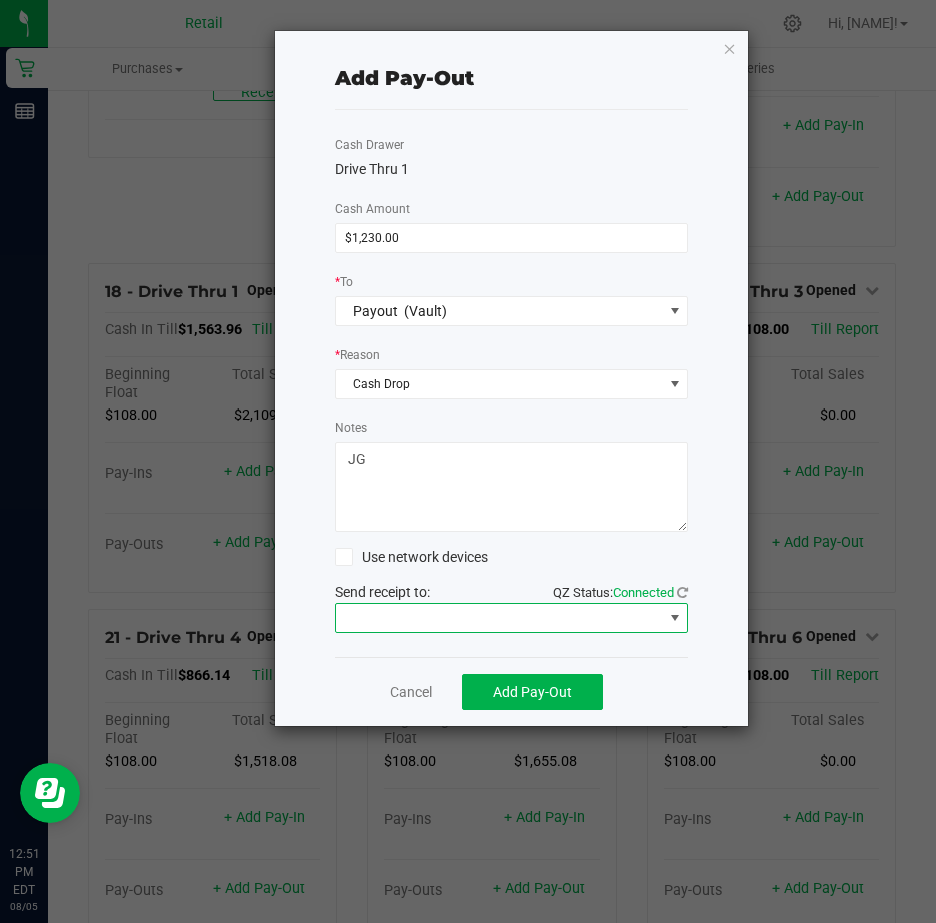 click at bounding box center [675, 618] 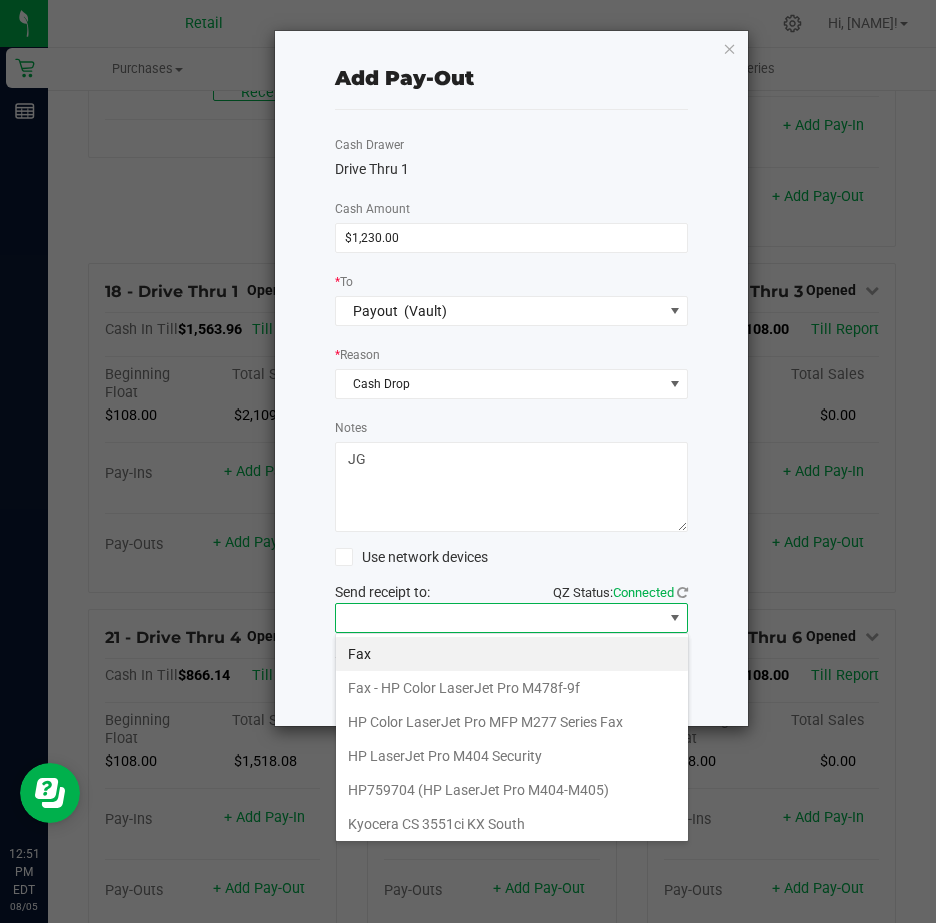 scroll, scrollTop: 99970, scrollLeft: 99646, axis: both 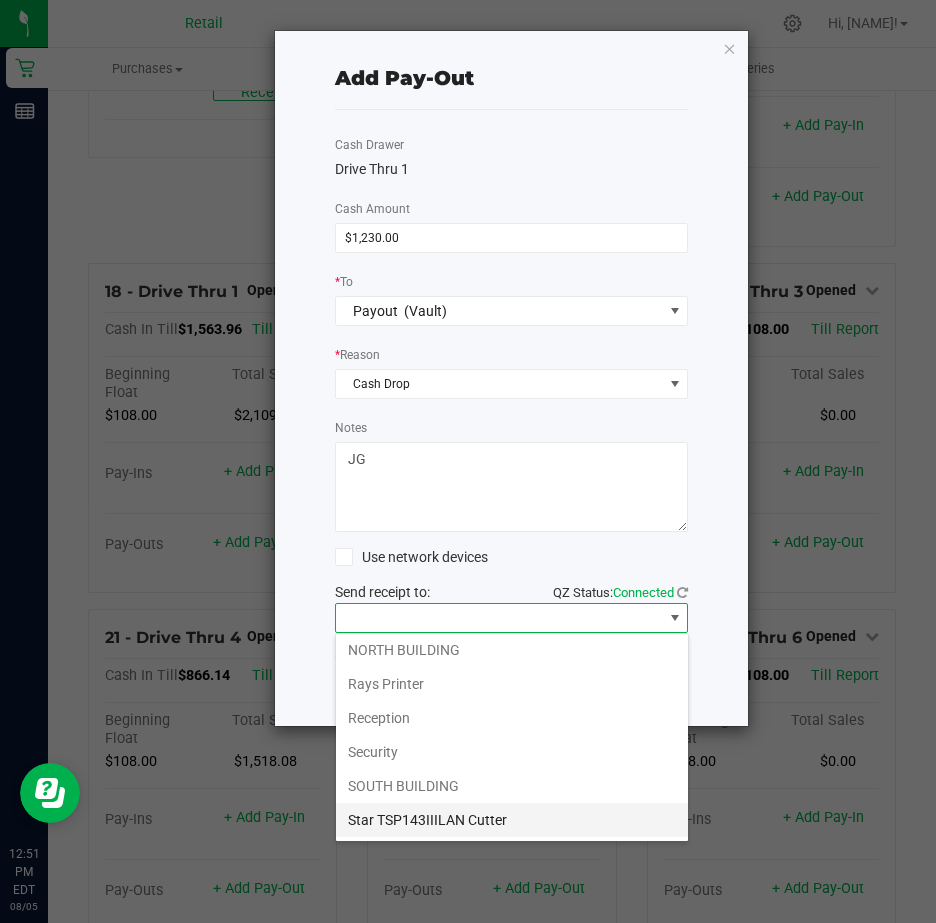 click on "Star TSP143IIILAN Cutter" at bounding box center [512, 820] 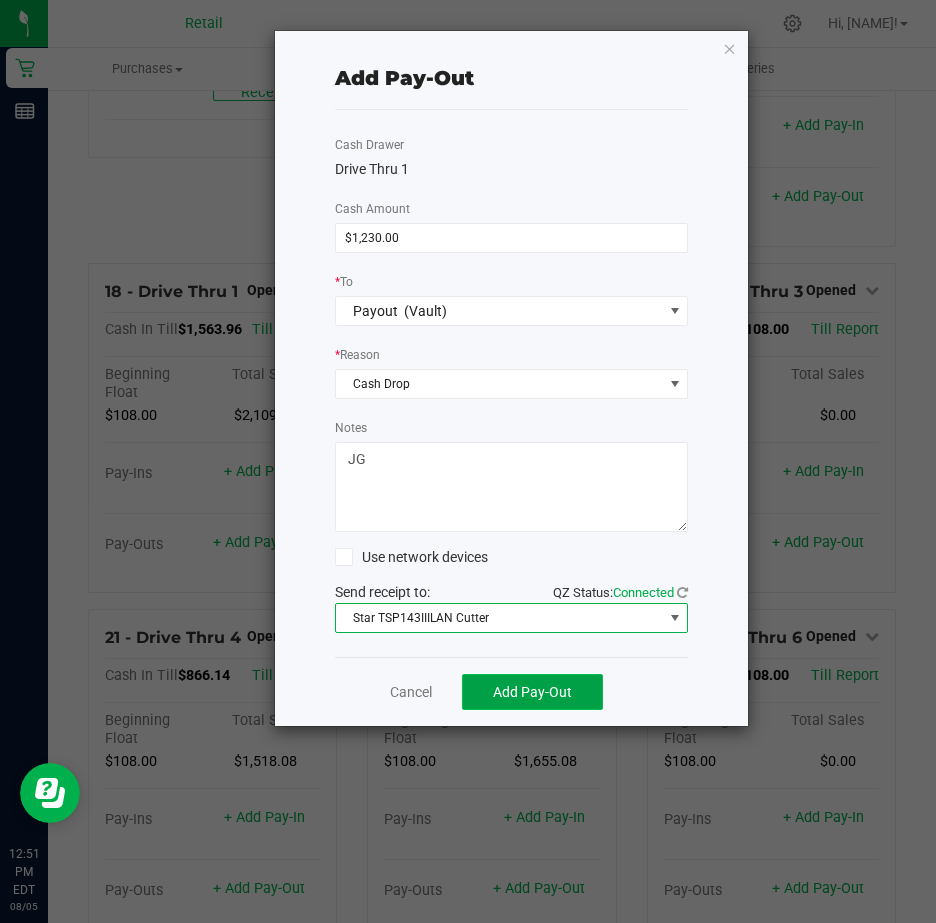 click on "Add Pay-Out" 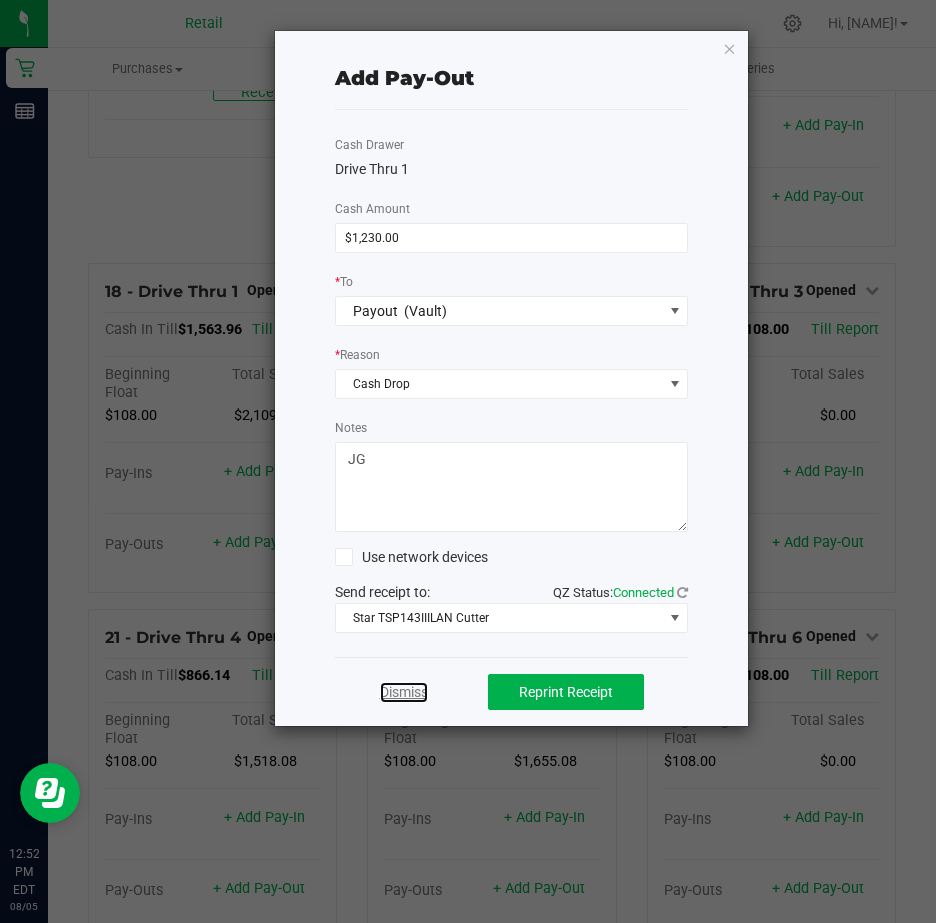 click on "Dismiss" 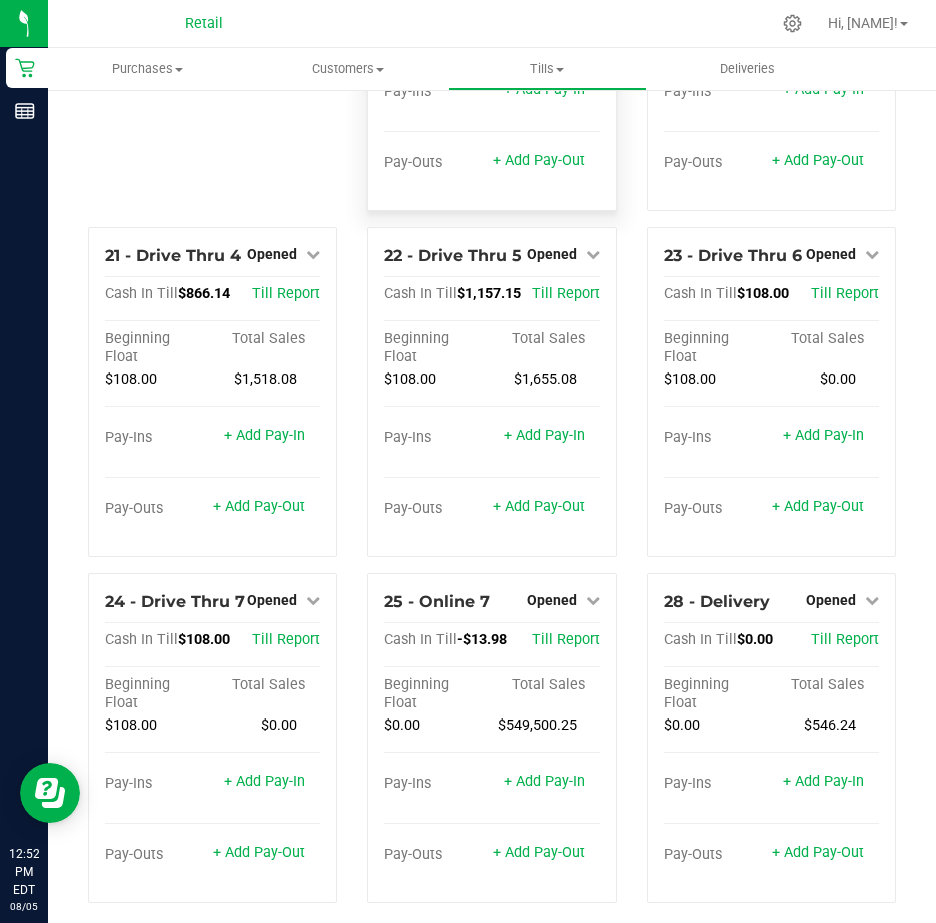 scroll, scrollTop: 2400, scrollLeft: 0, axis: vertical 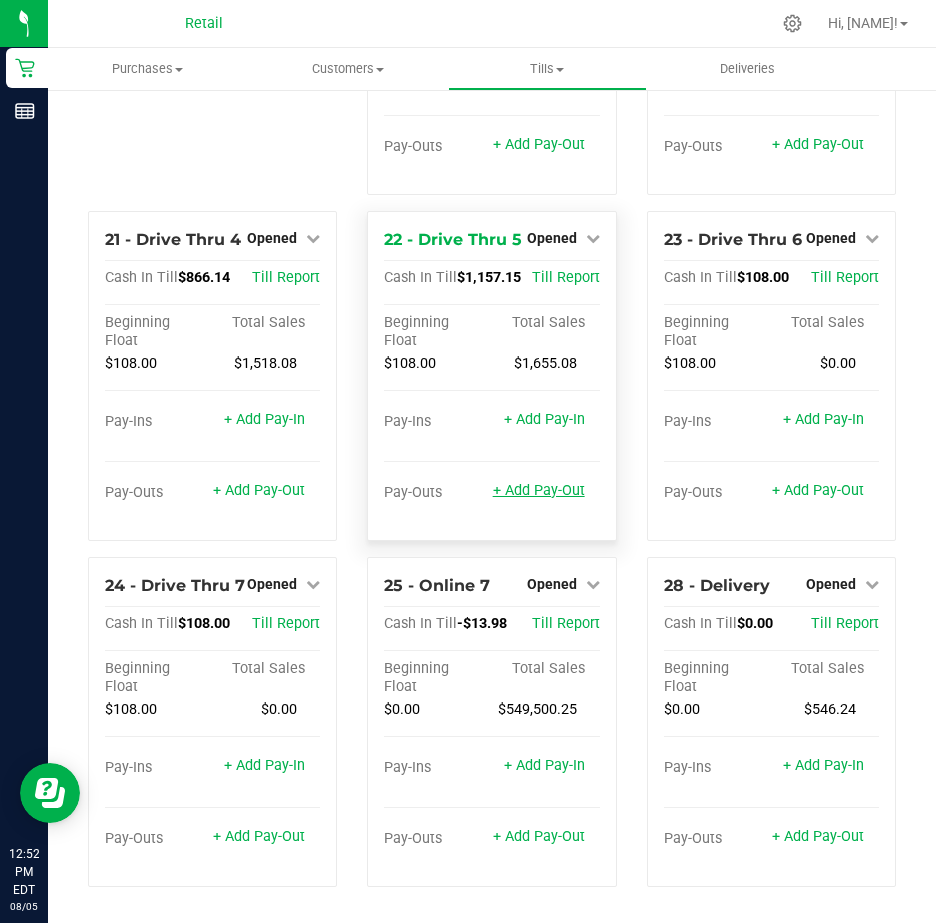 click on "+ Add Pay-Out" at bounding box center (539, 490) 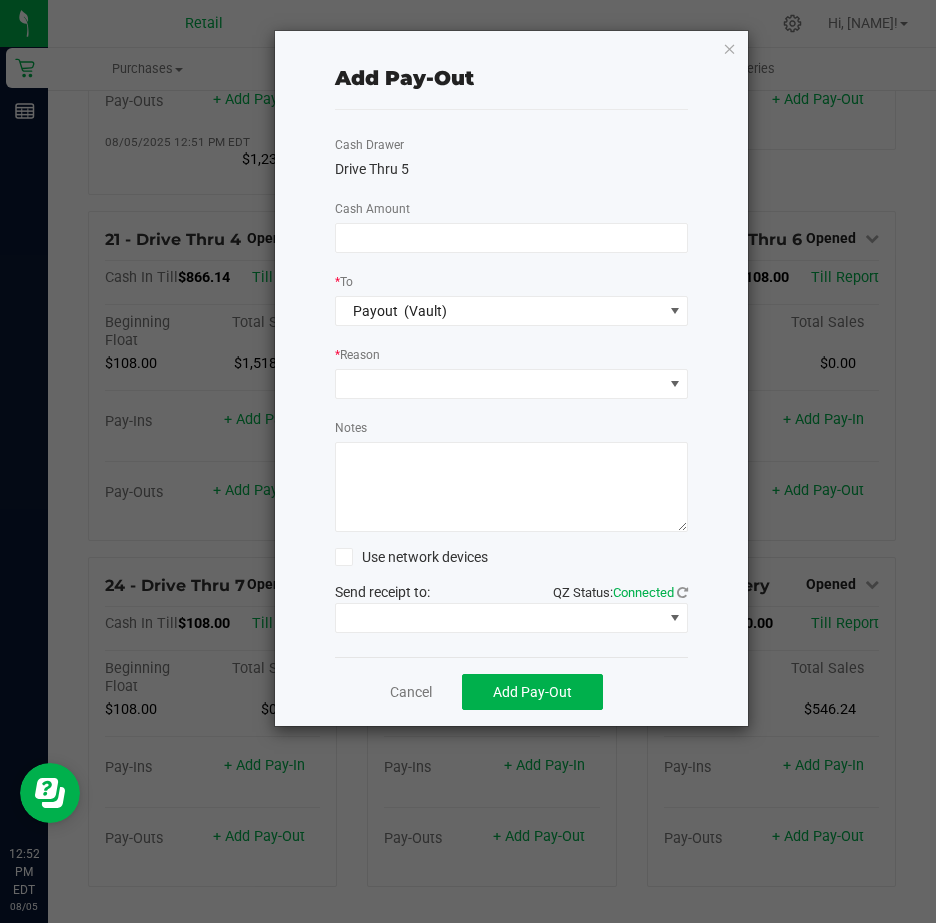 scroll, scrollTop: 2418, scrollLeft: 0, axis: vertical 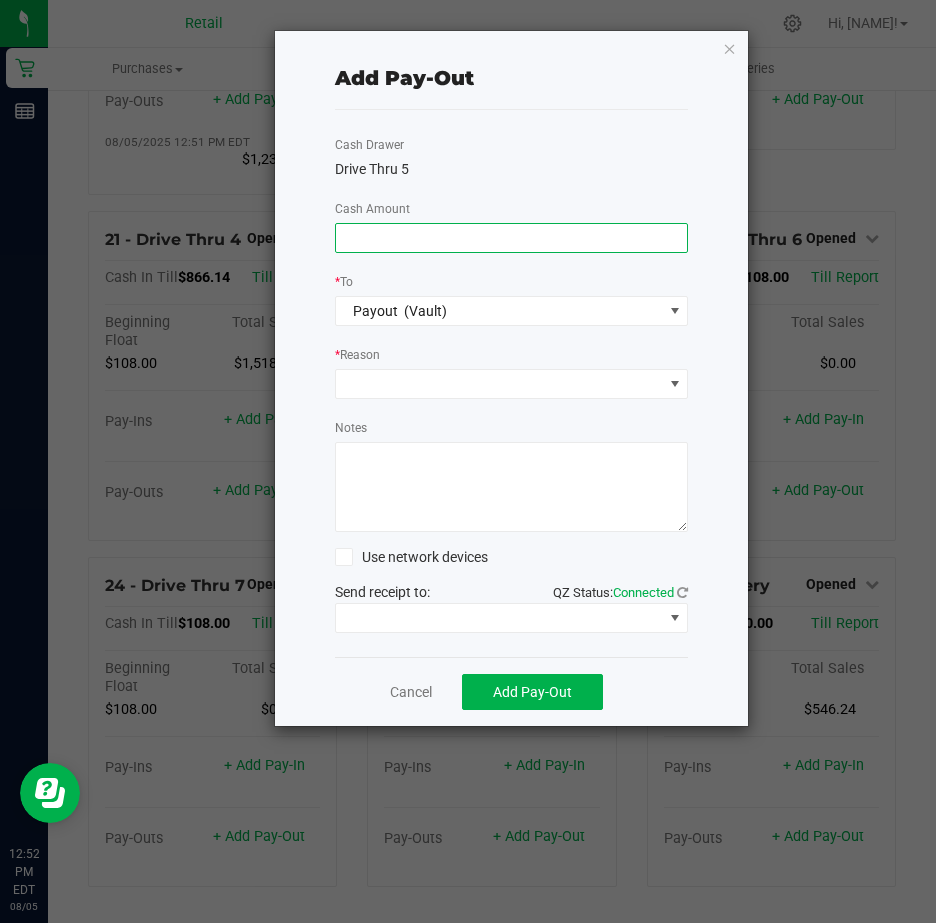 click at bounding box center (512, 238) 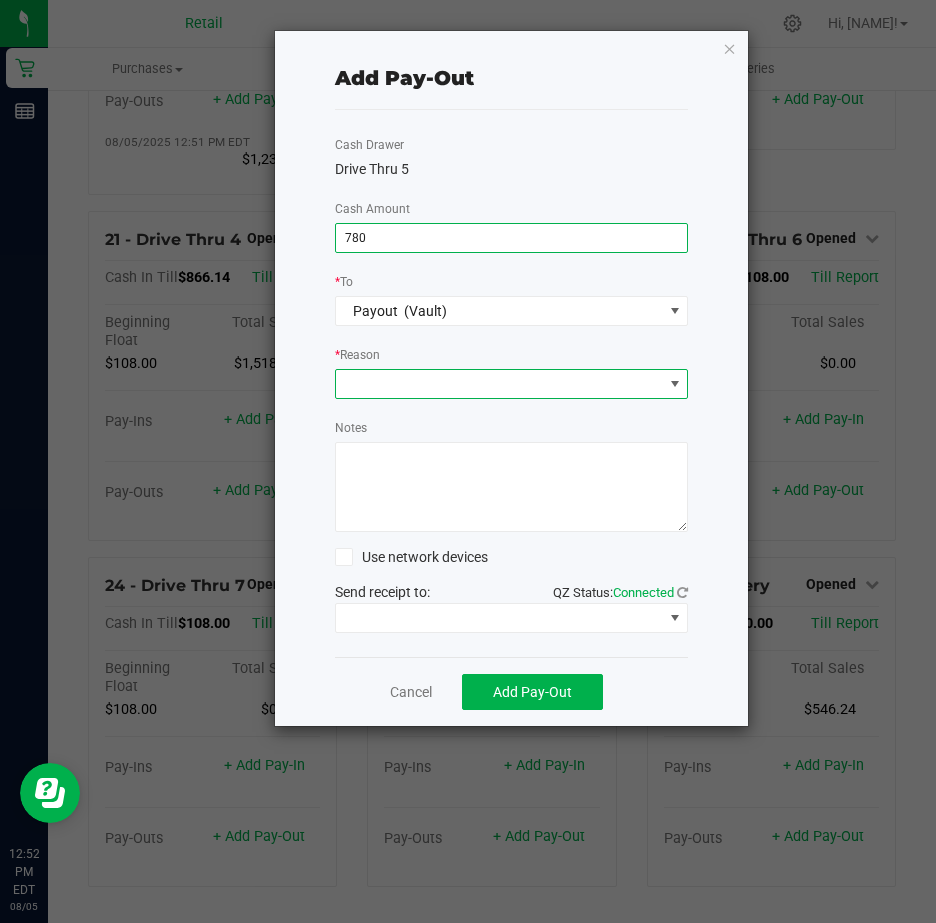 type on "$780.00" 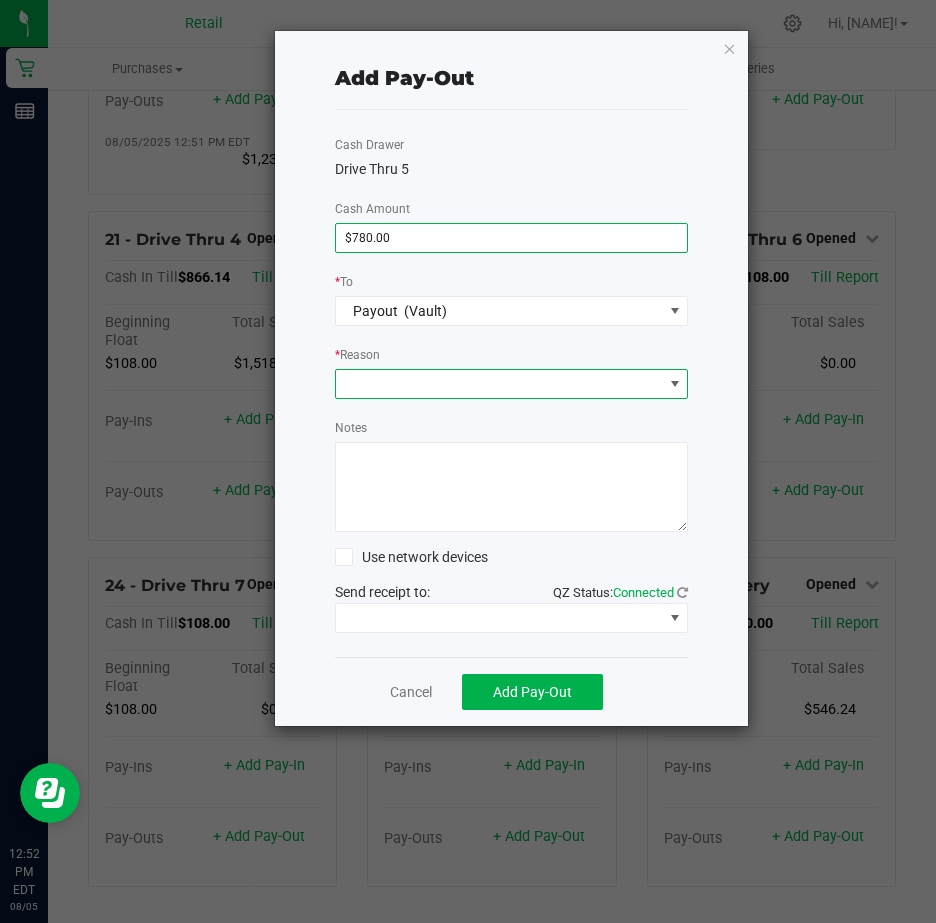 click at bounding box center (675, 384) 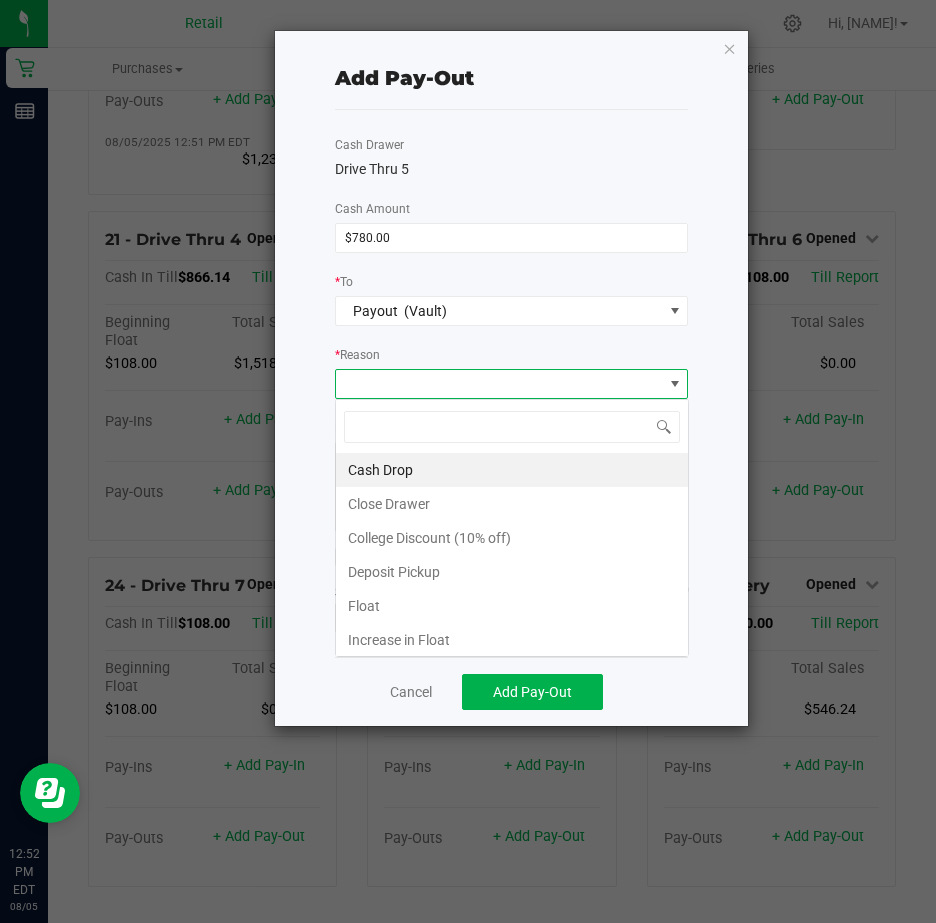 scroll, scrollTop: 99970, scrollLeft: 99646, axis: both 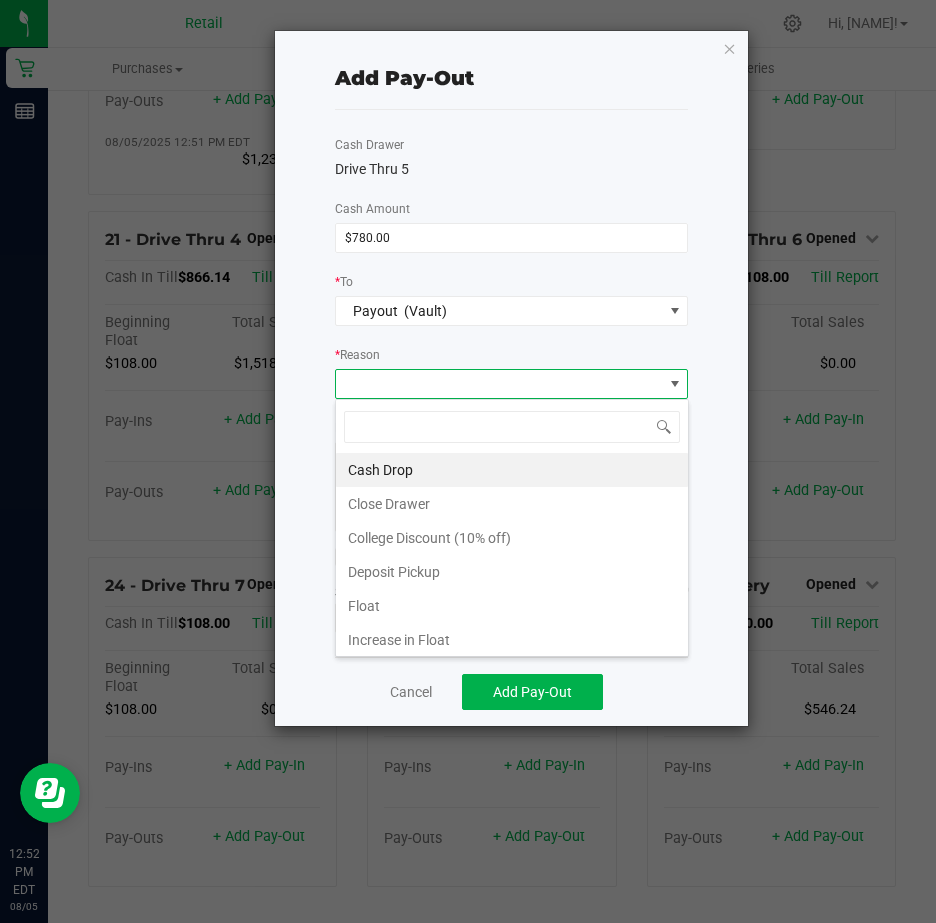 click on "Cash Drop" at bounding box center (512, 470) 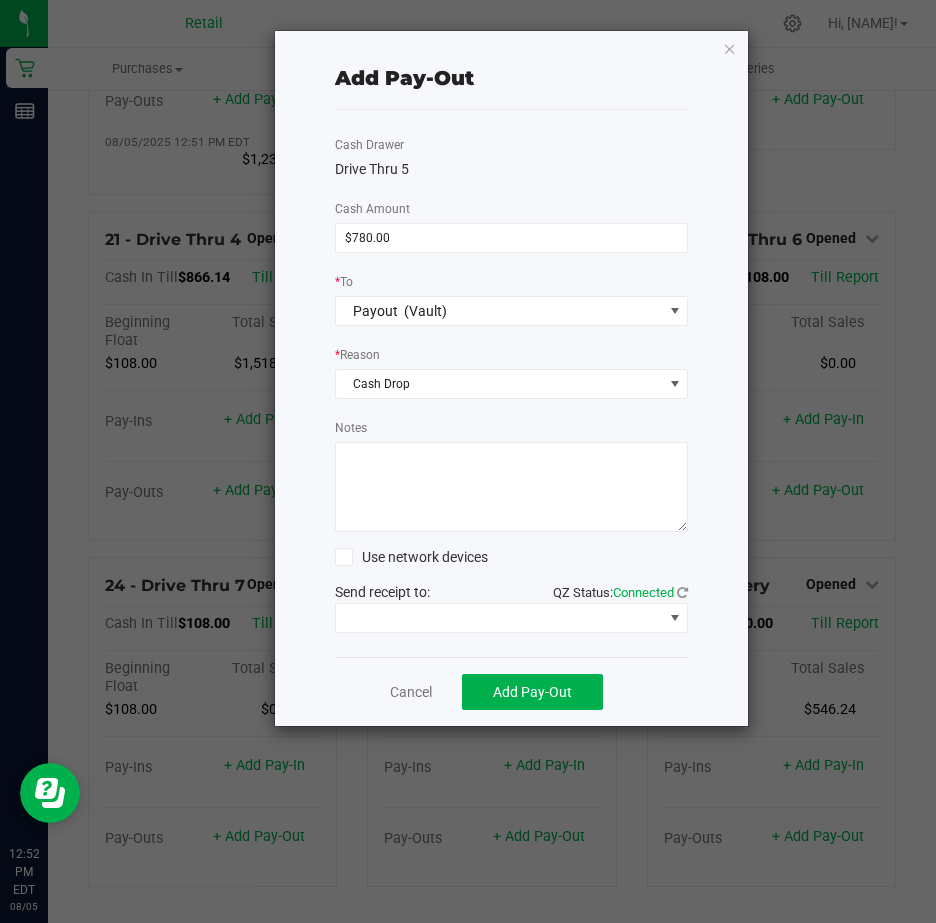 click on "Notes" at bounding box center (512, 487) 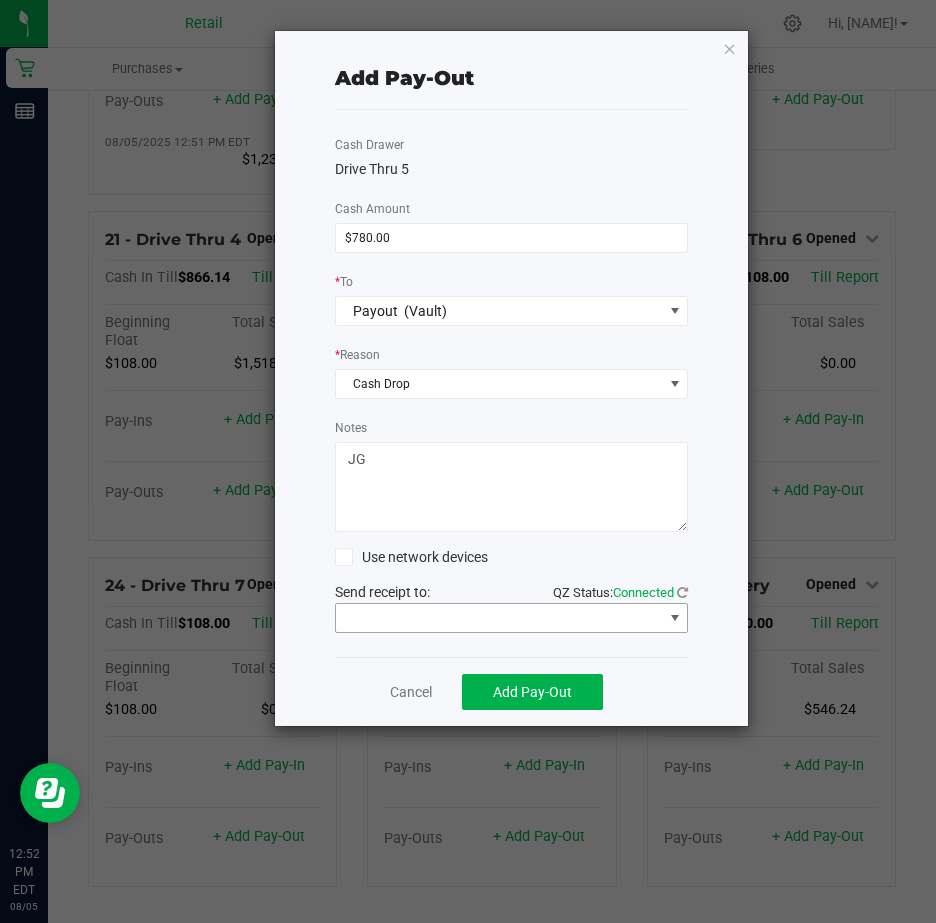 type on "JG" 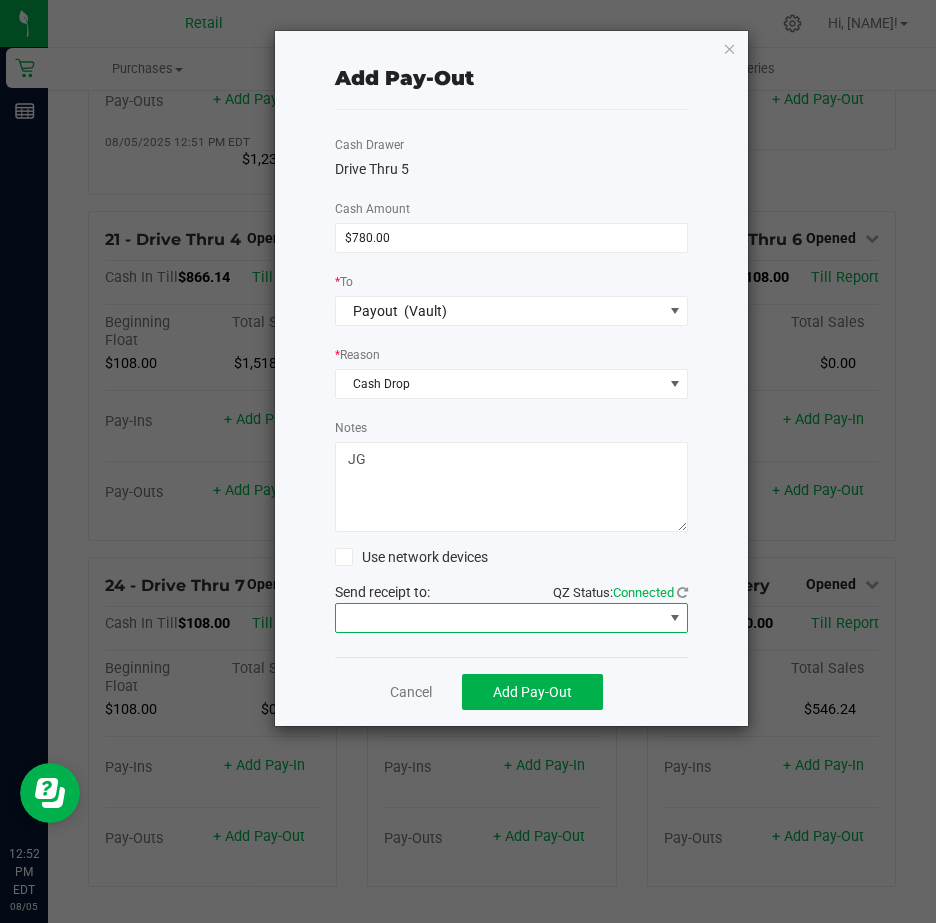click at bounding box center (675, 618) 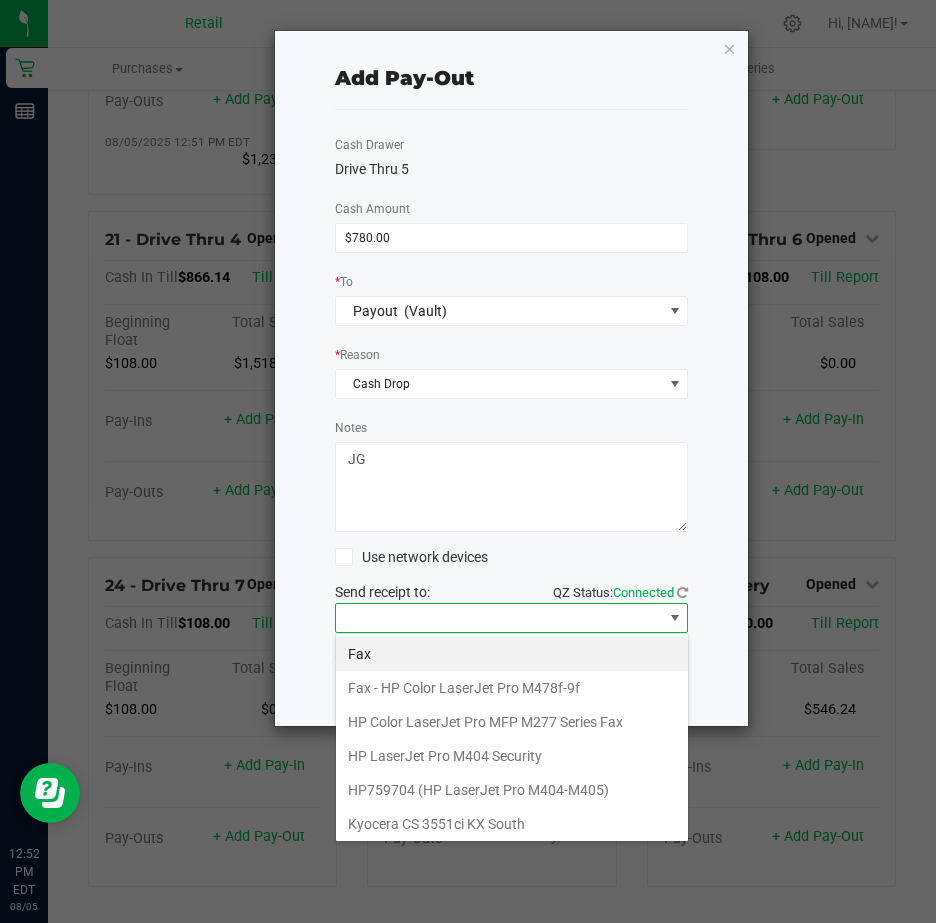 scroll, scrollTop: 99970, scrollLeft: 99646, axis: both 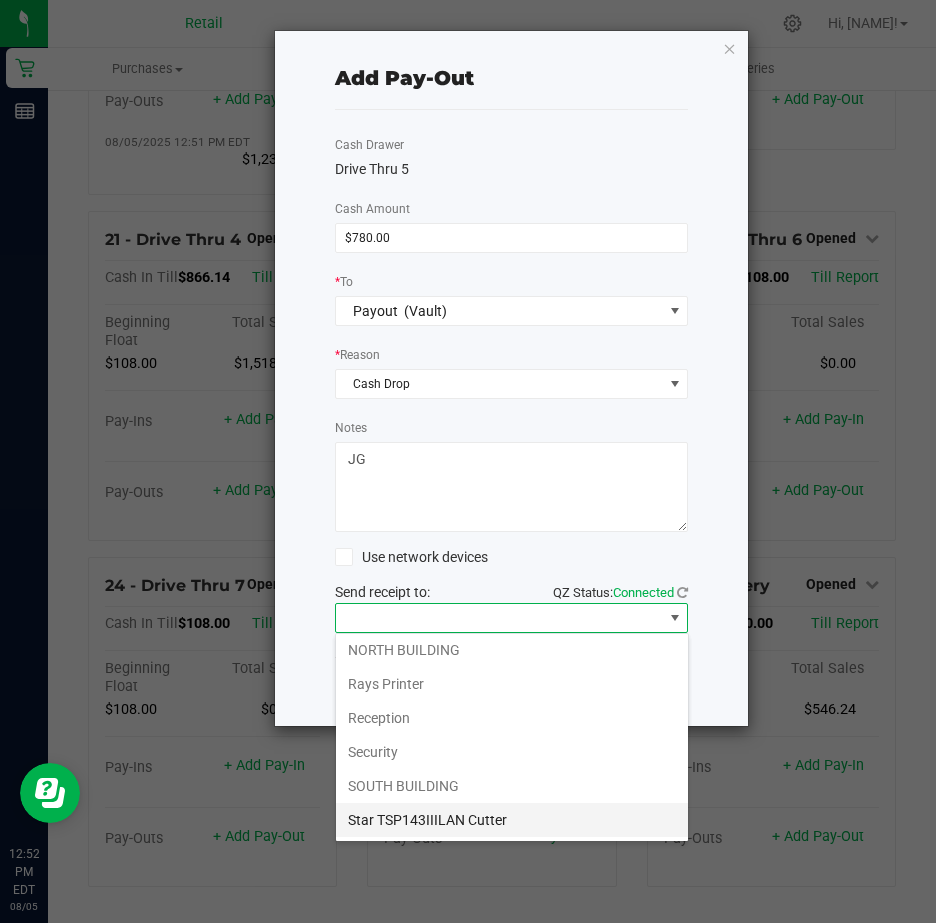 click on "Star TSP143IIILAN Cutter" at bounding box center [512, 820] 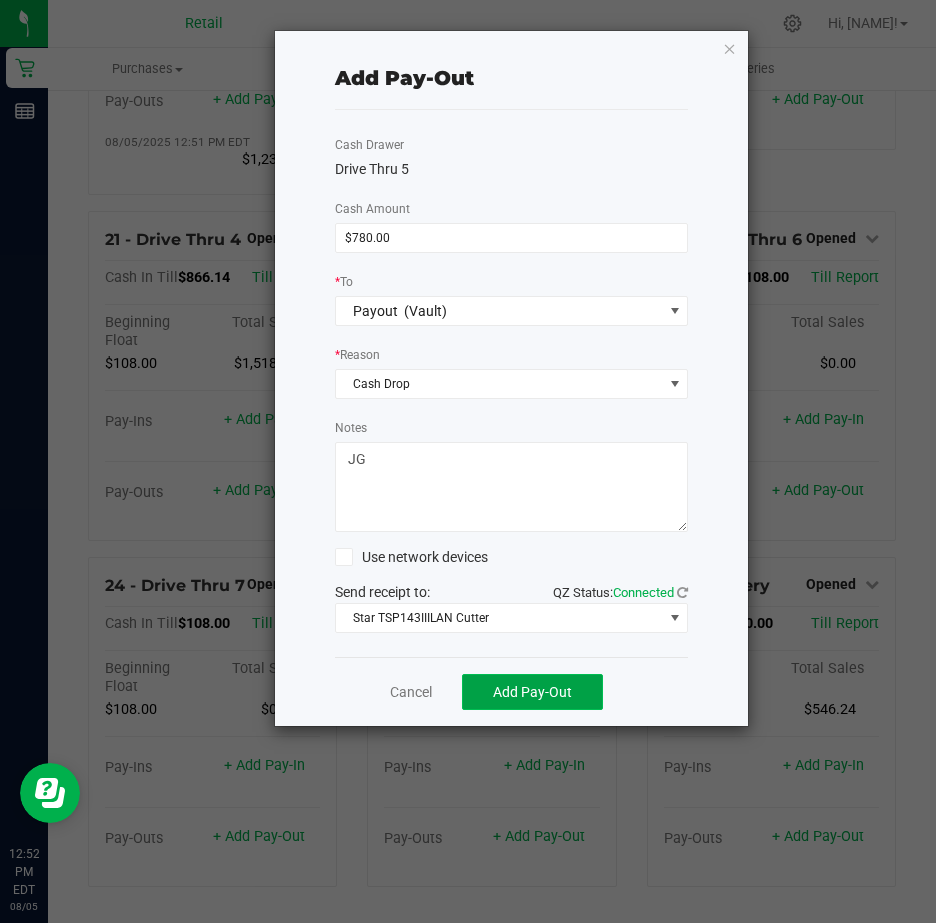 click on "Add Pay-Out" 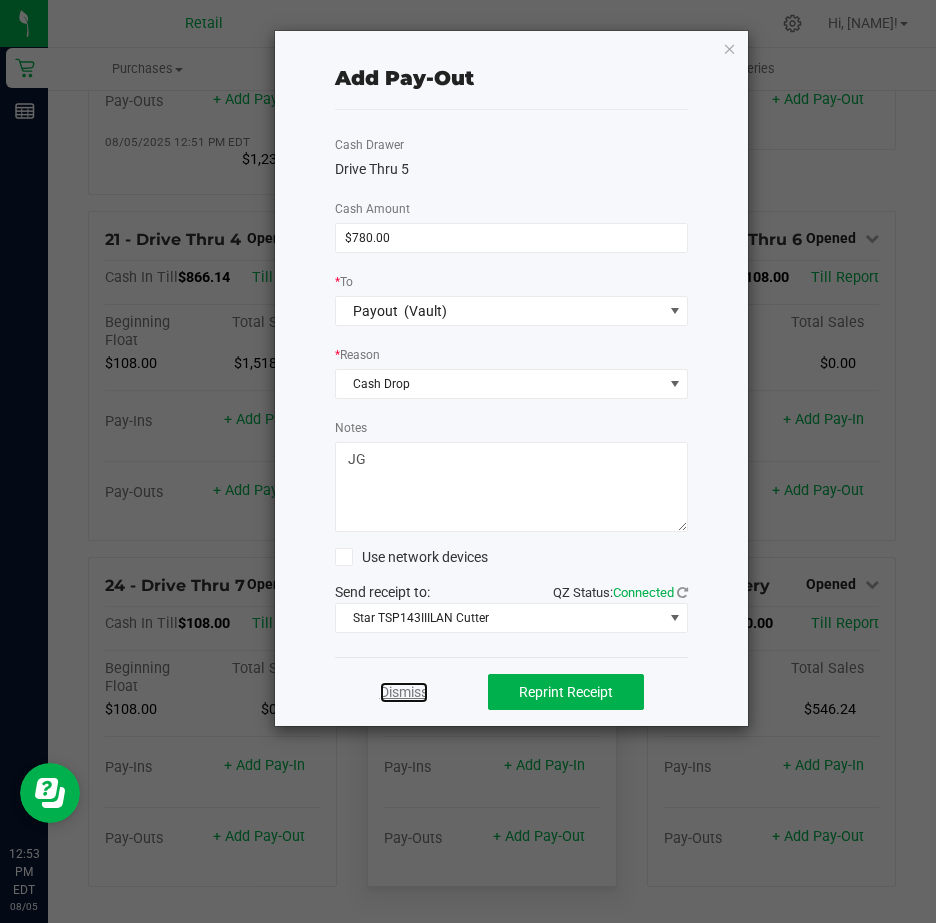 click on "Dismiss" 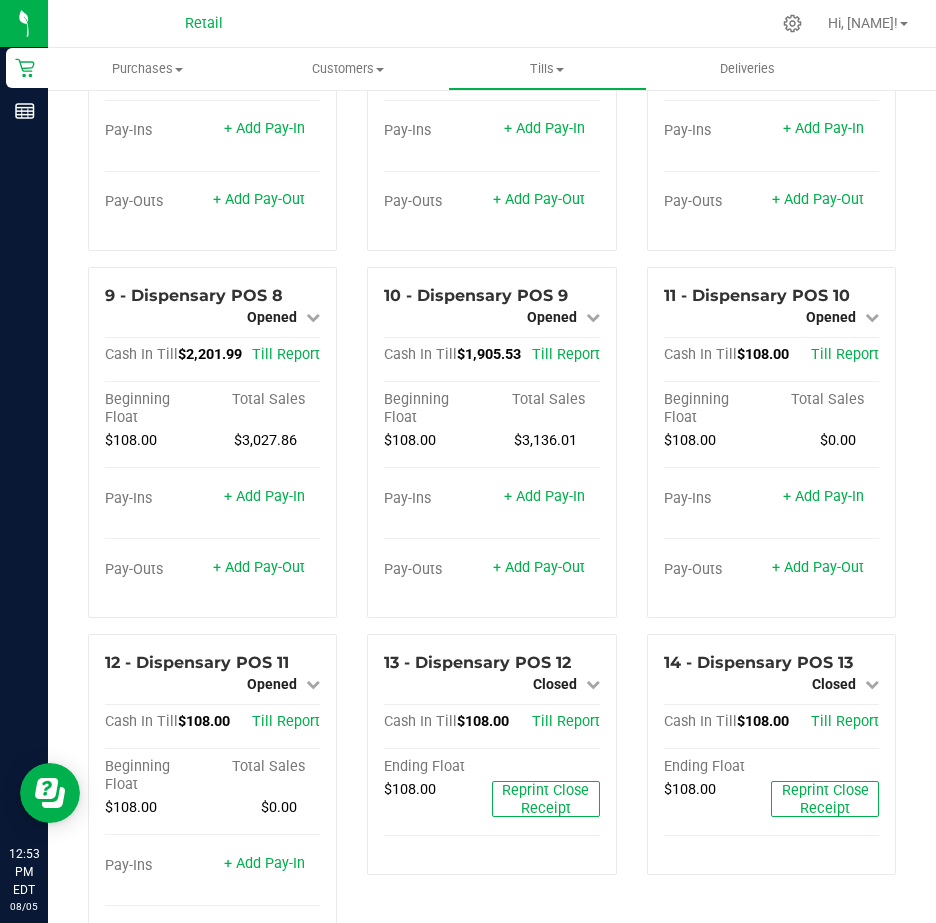 scroll, scrollTop: 700, scrollLeft: 0, axis: vertical 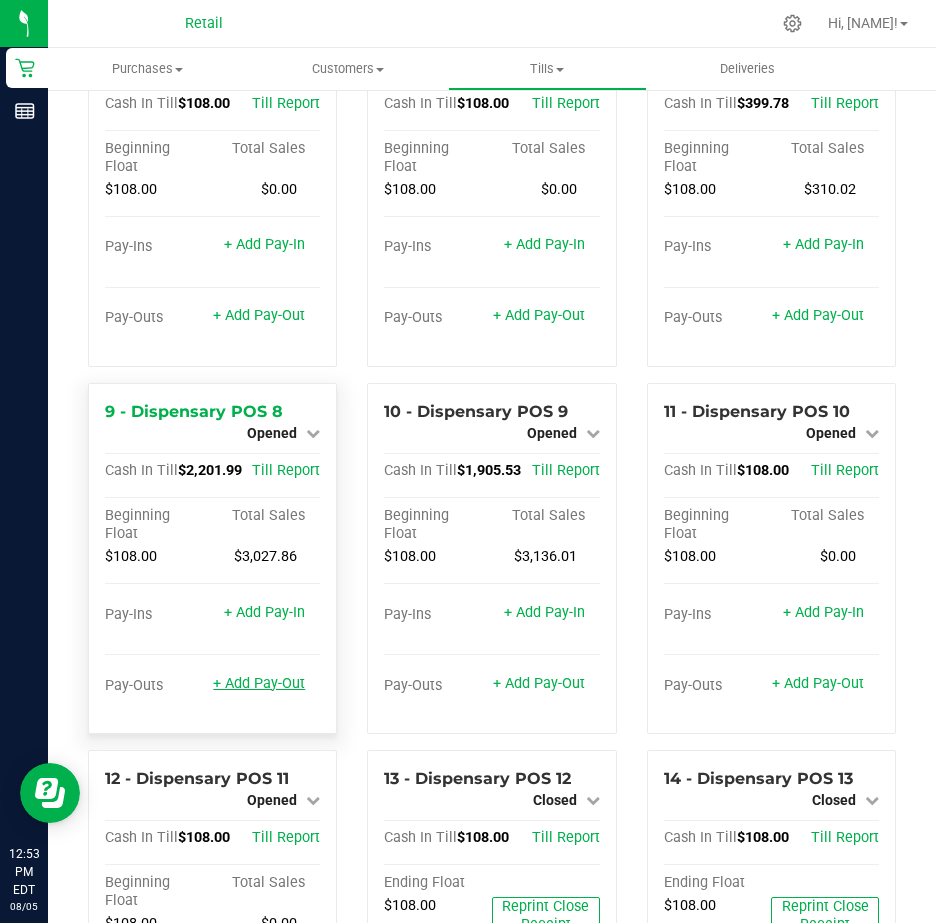 click on "+ Add Pay-Out" at bounding box center (259, 683) 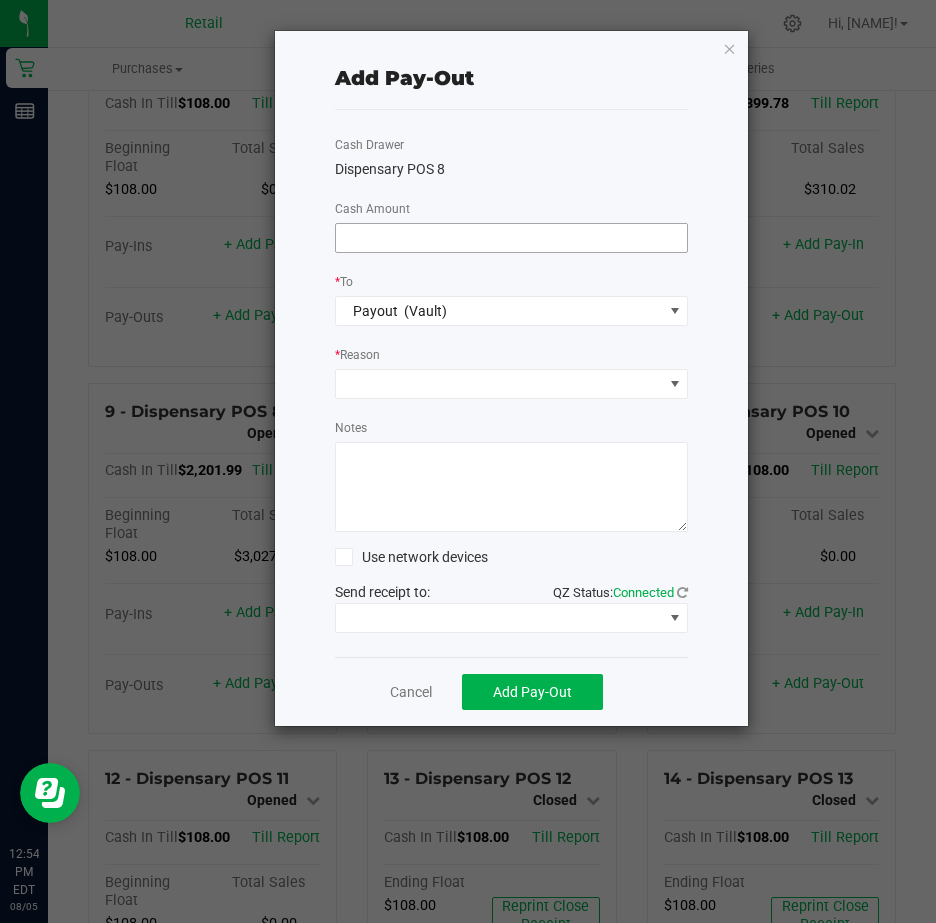 click at bounding box center [512, 238] 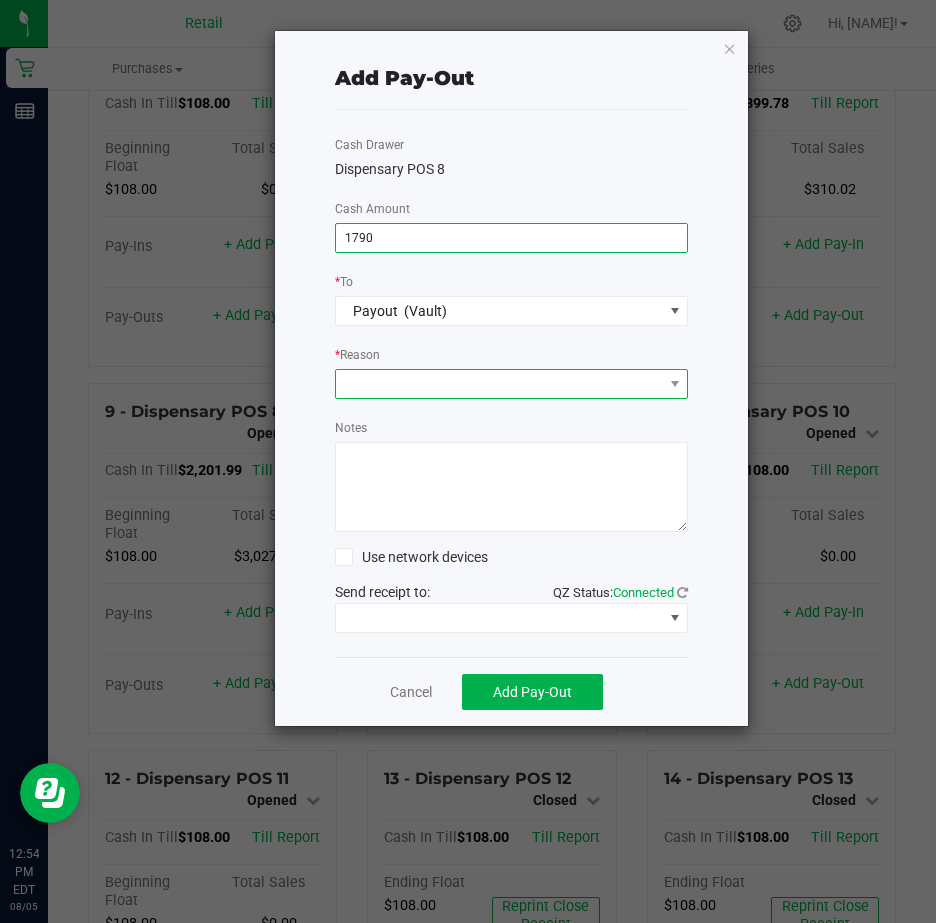 type on "$1,790.00" 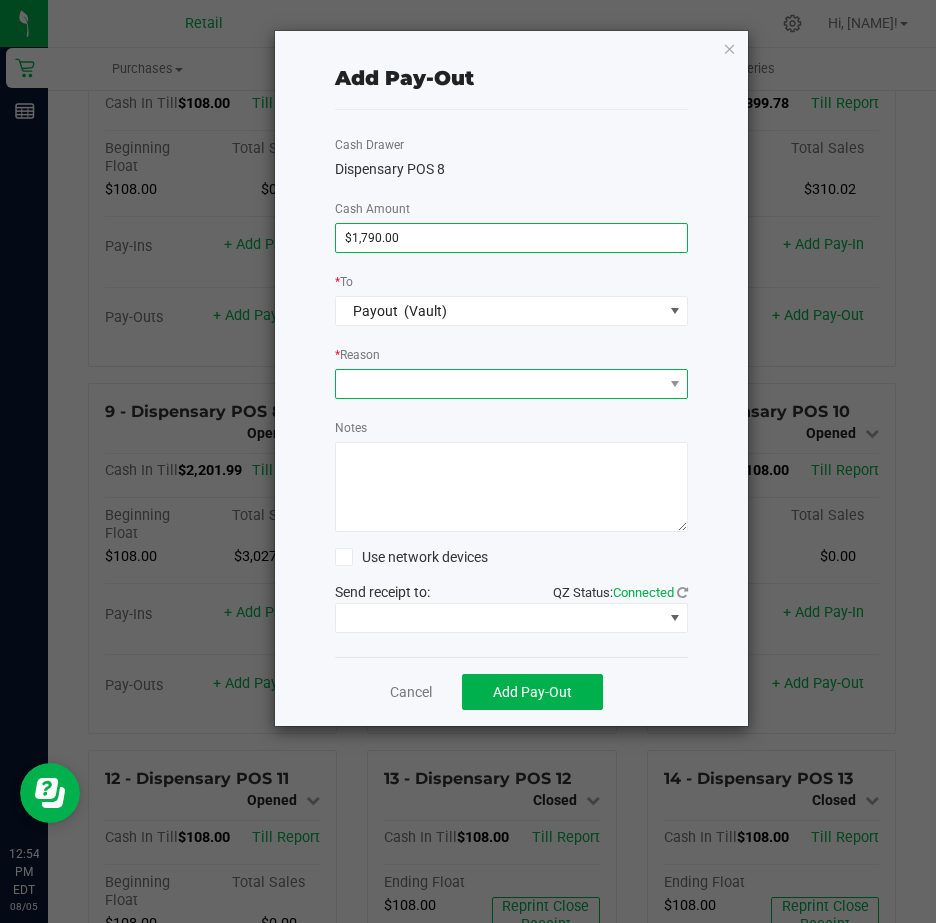click at bounding box center (499, 384) 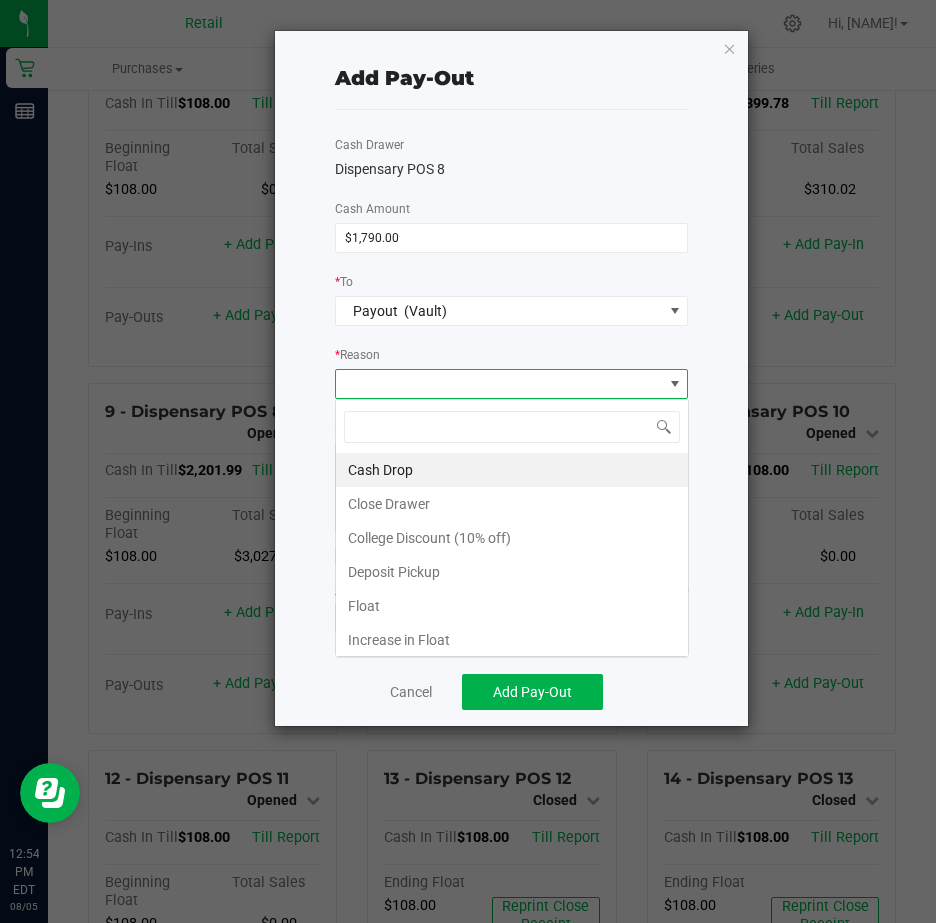 scroll, scrollTop: 99970, scrollLeft: 99646, axis: both 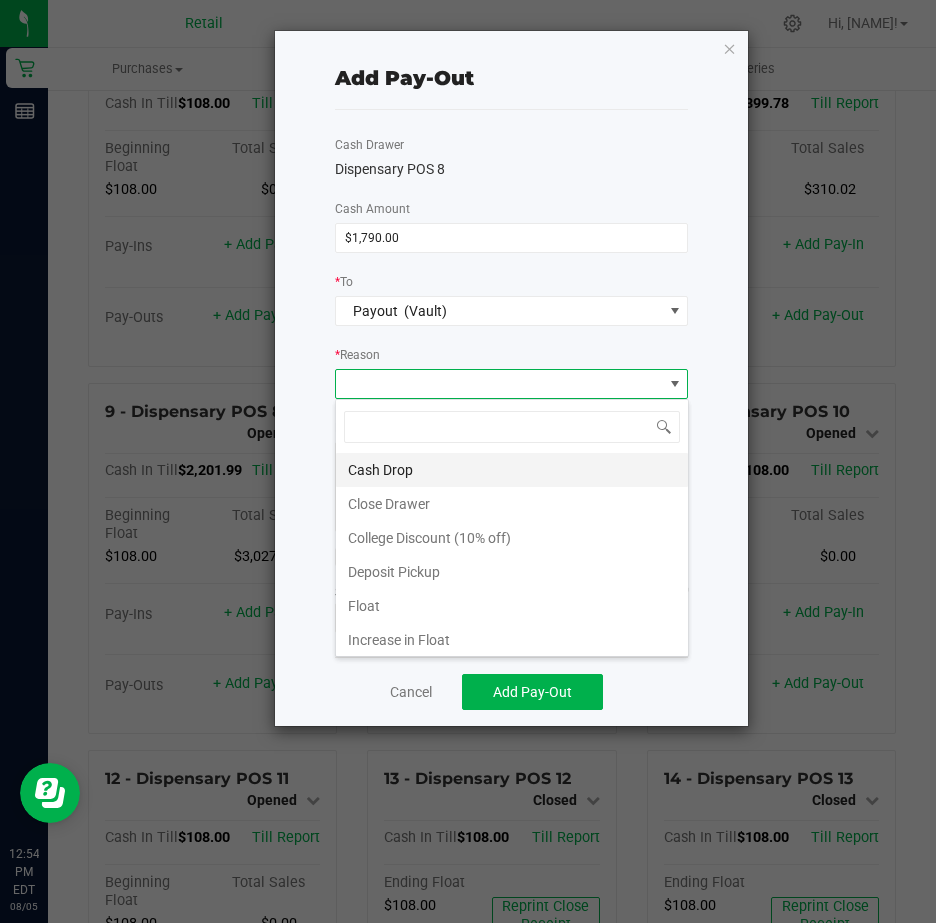 click on "Cash Drop" at bounding box center [512, 470] 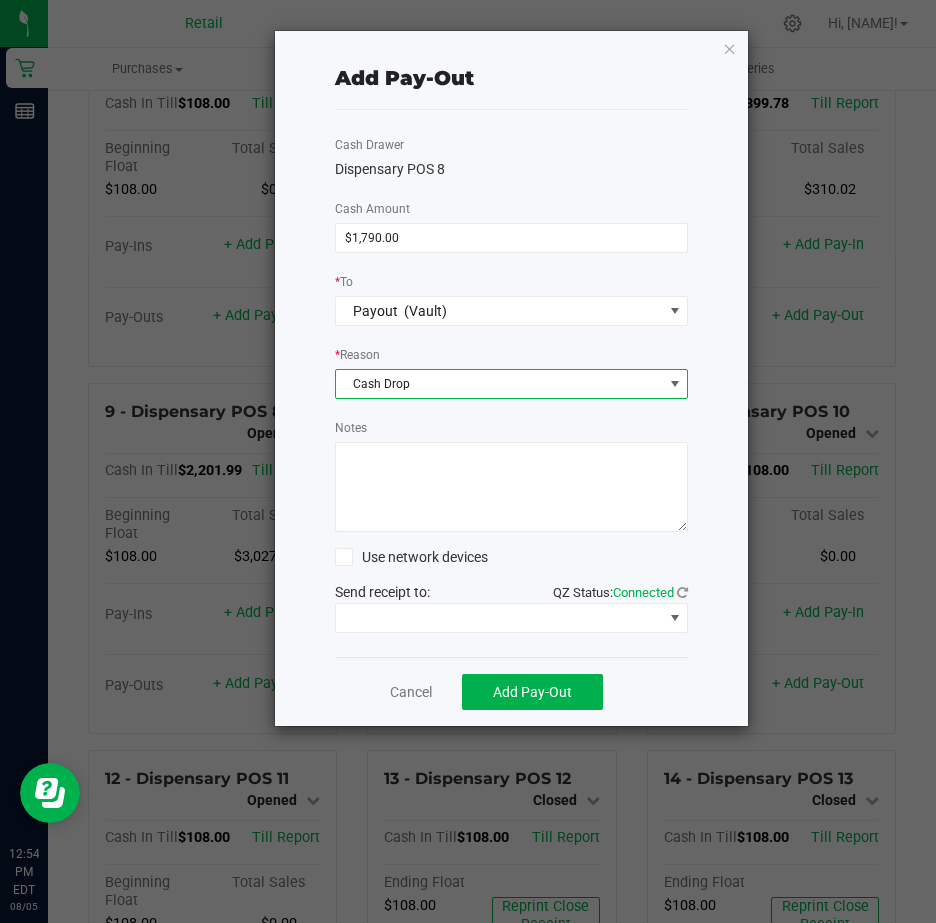 click on "Notes" at bounding box center (512, 487) 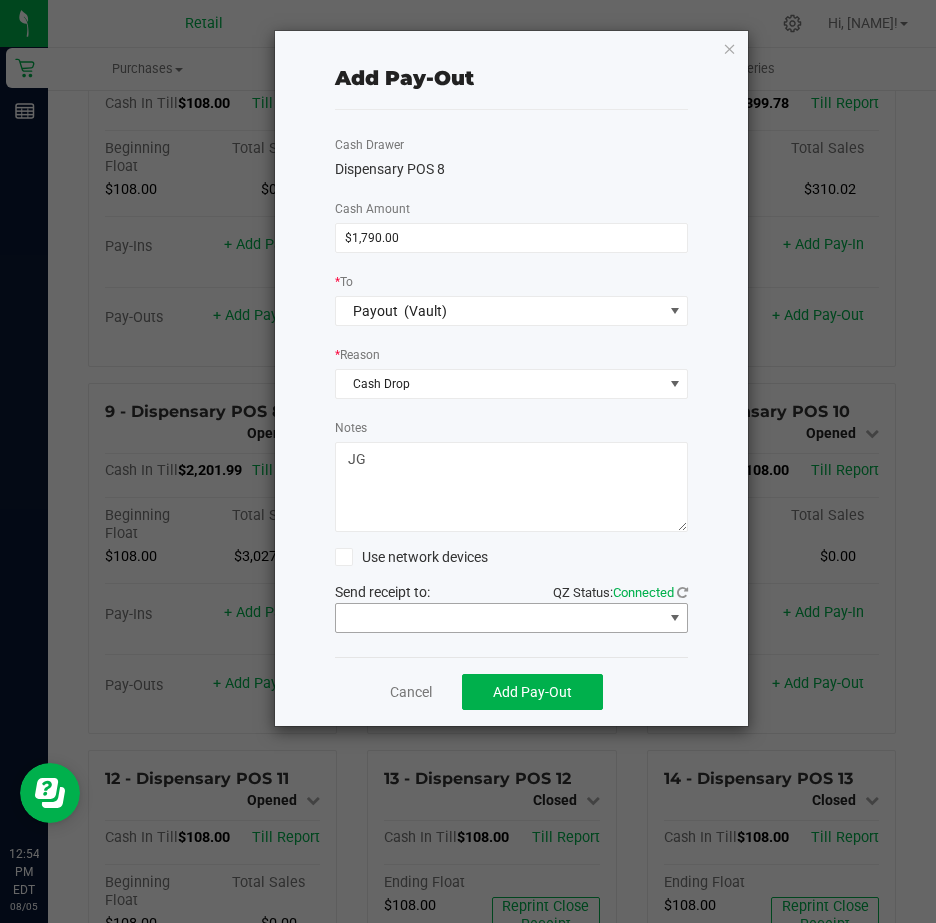 type on "JG" 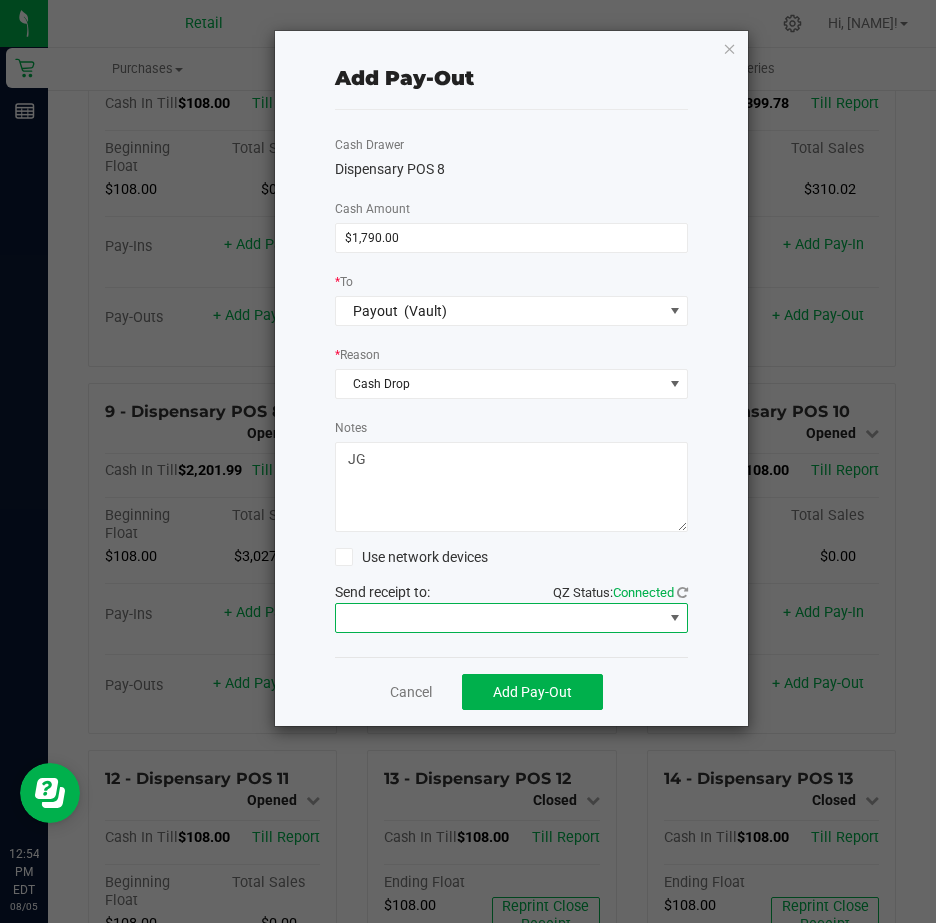click at bounding box center (675, 618) 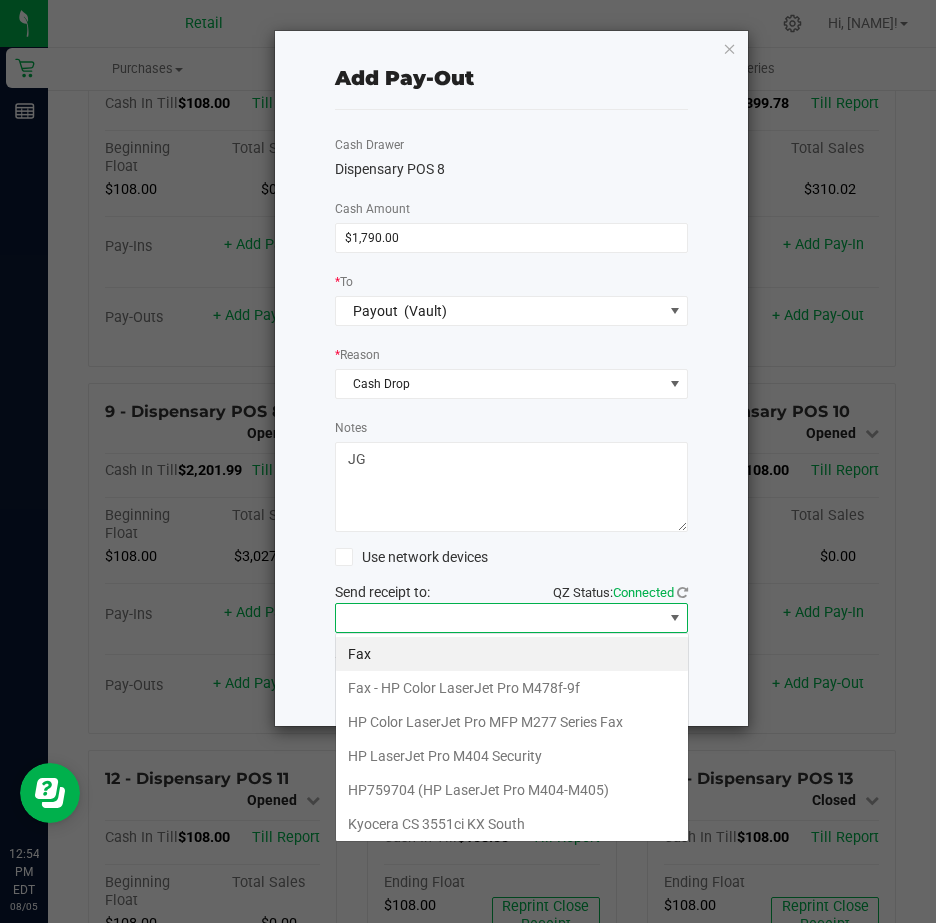 scroll, scrollTop: 99970, scrollLeft: 99646, axis: both 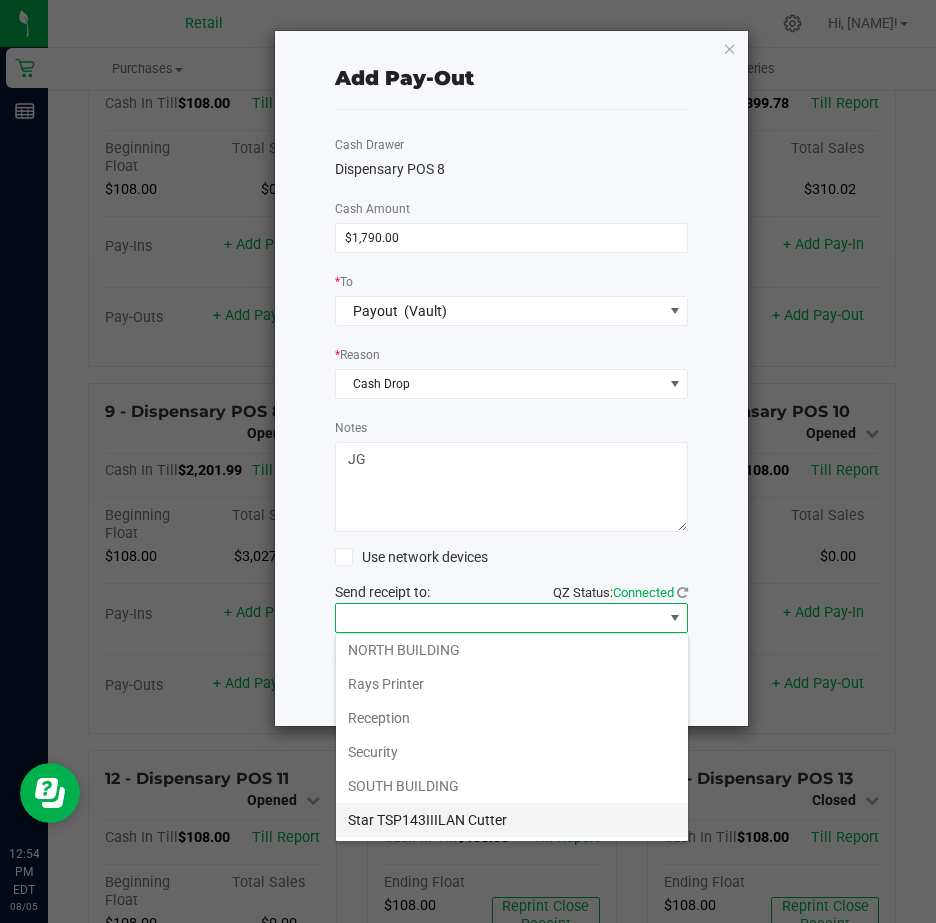 click on "Star TSP143IIILAN Cutter" at bounding box center (512, 820) 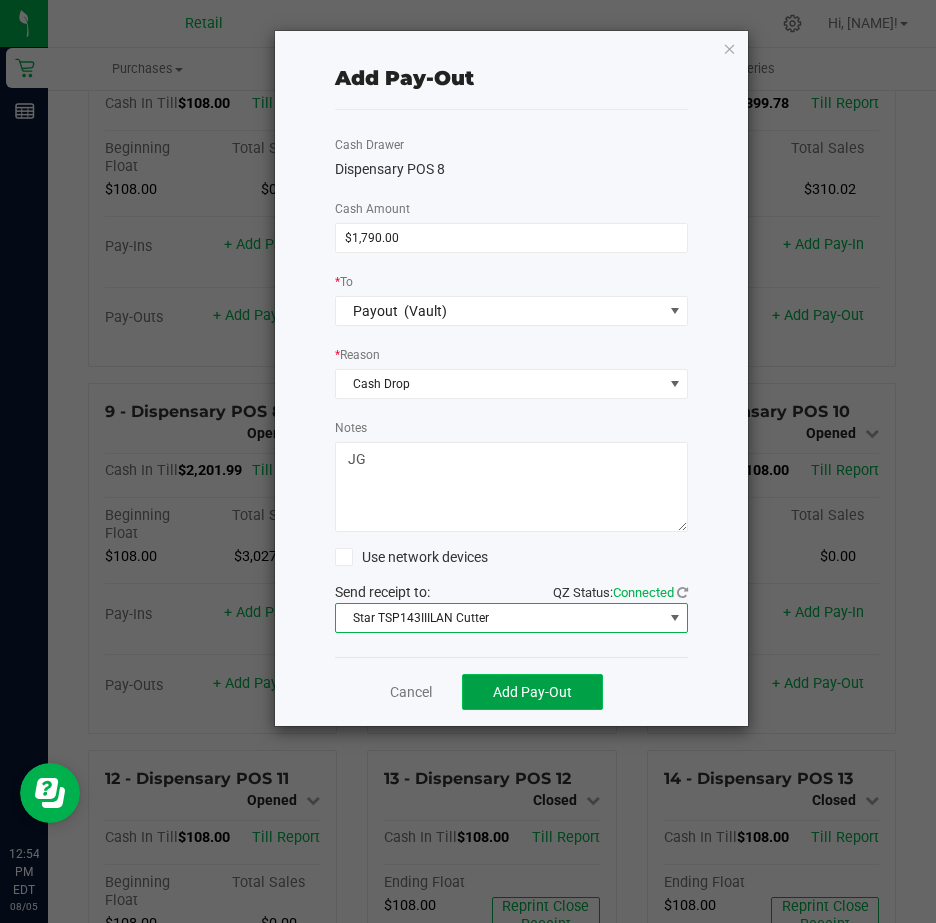 click on "Add Pay-Out" 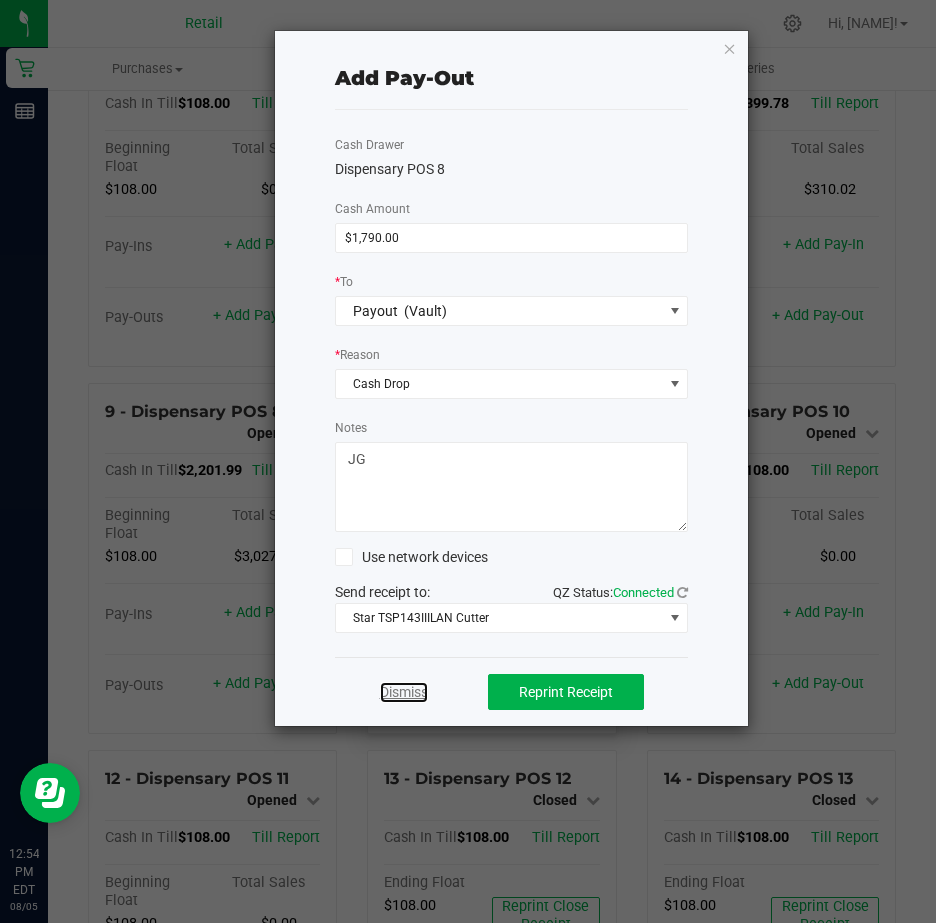 click on "Dismiss" 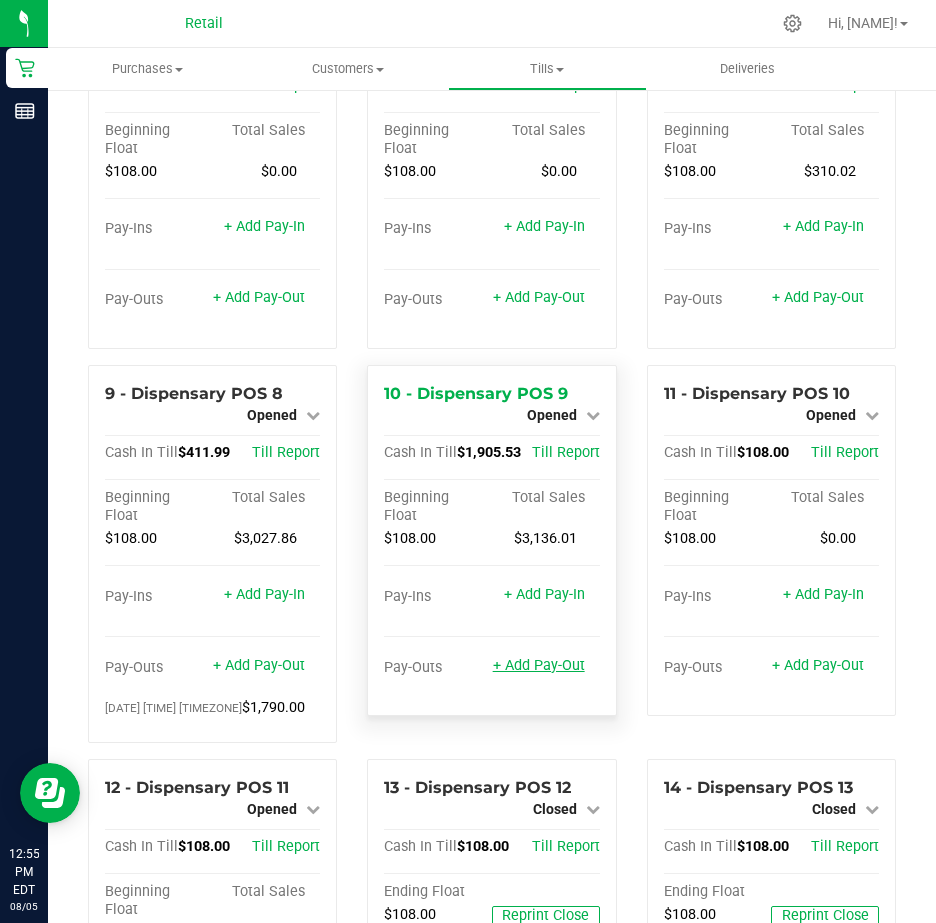 click on "+ Add Pay-Out" at bounding box center [539, 665] 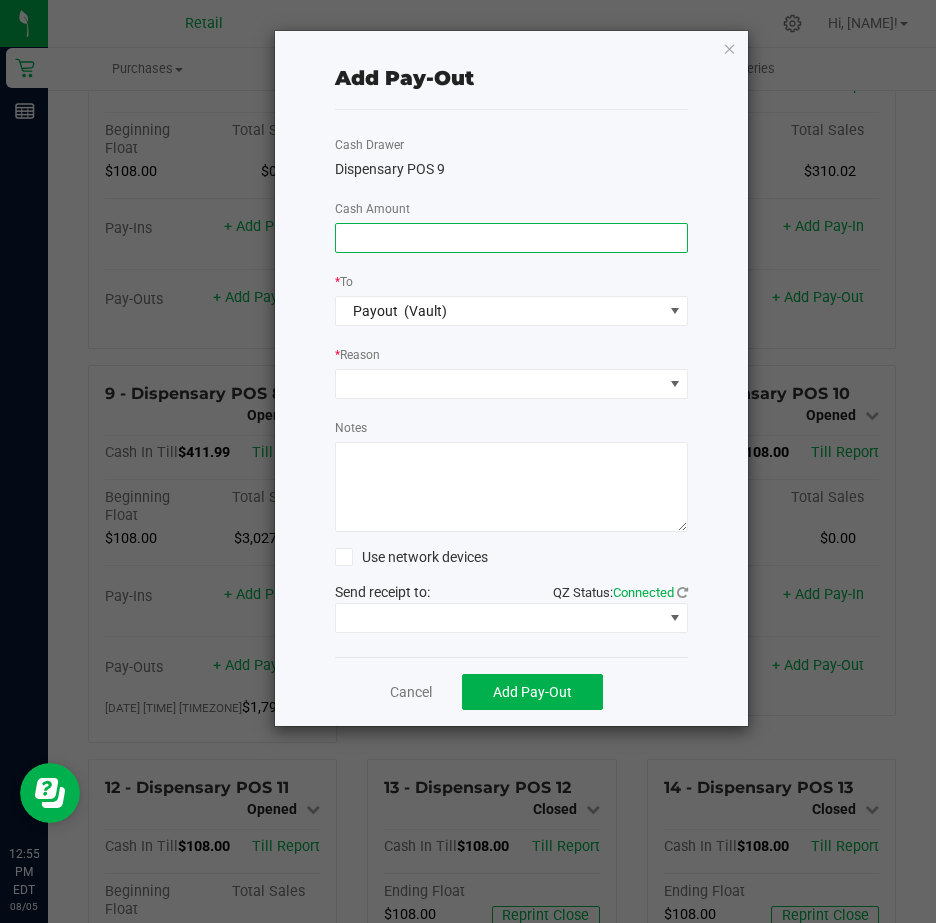 click at bounding box center [512, 238] 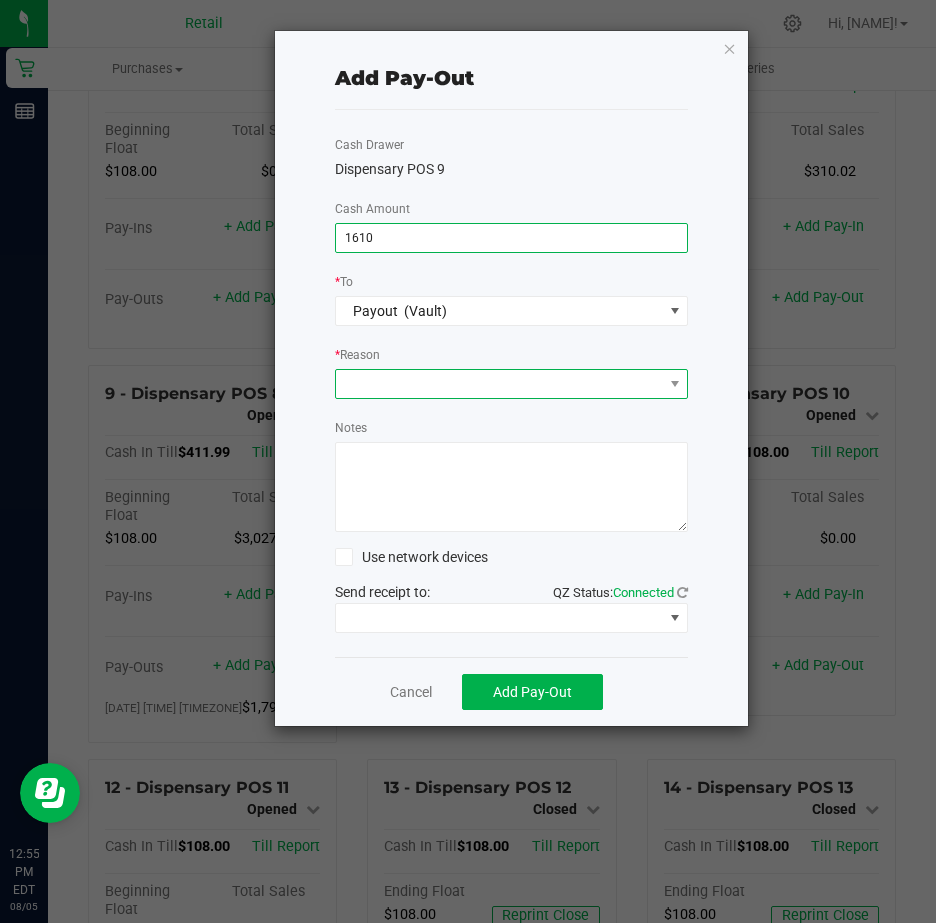 type on "$1,610.00" 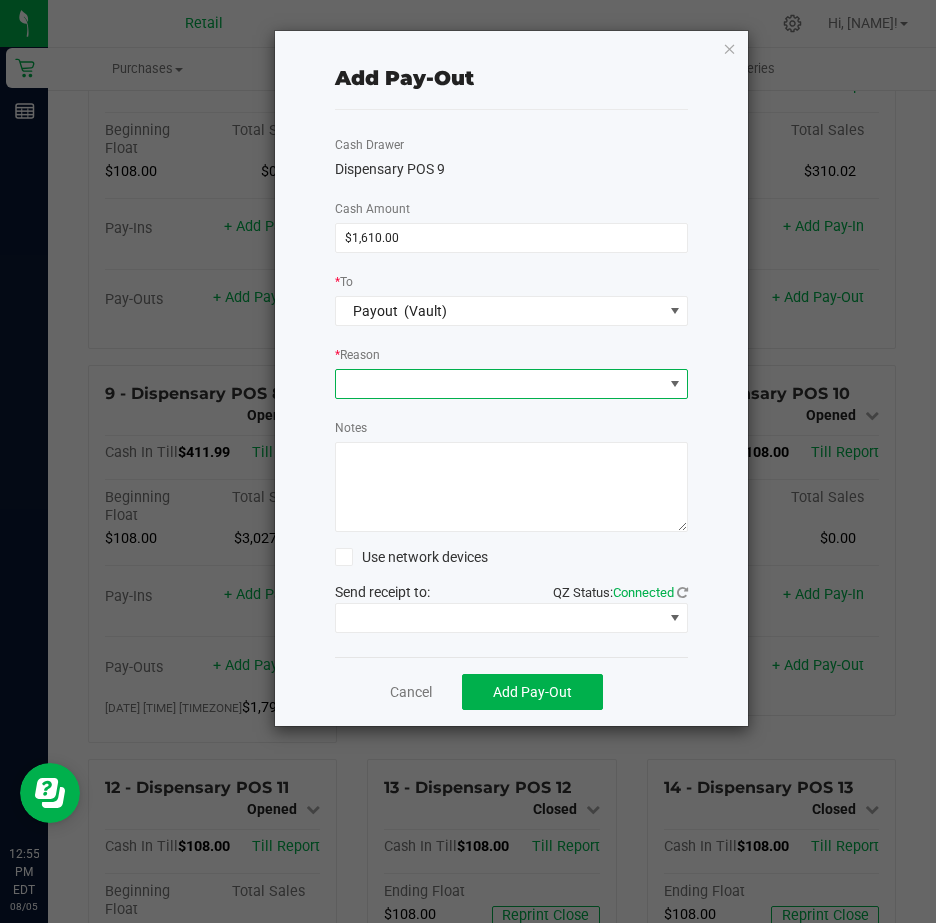 click at bounding box center (499, 384) 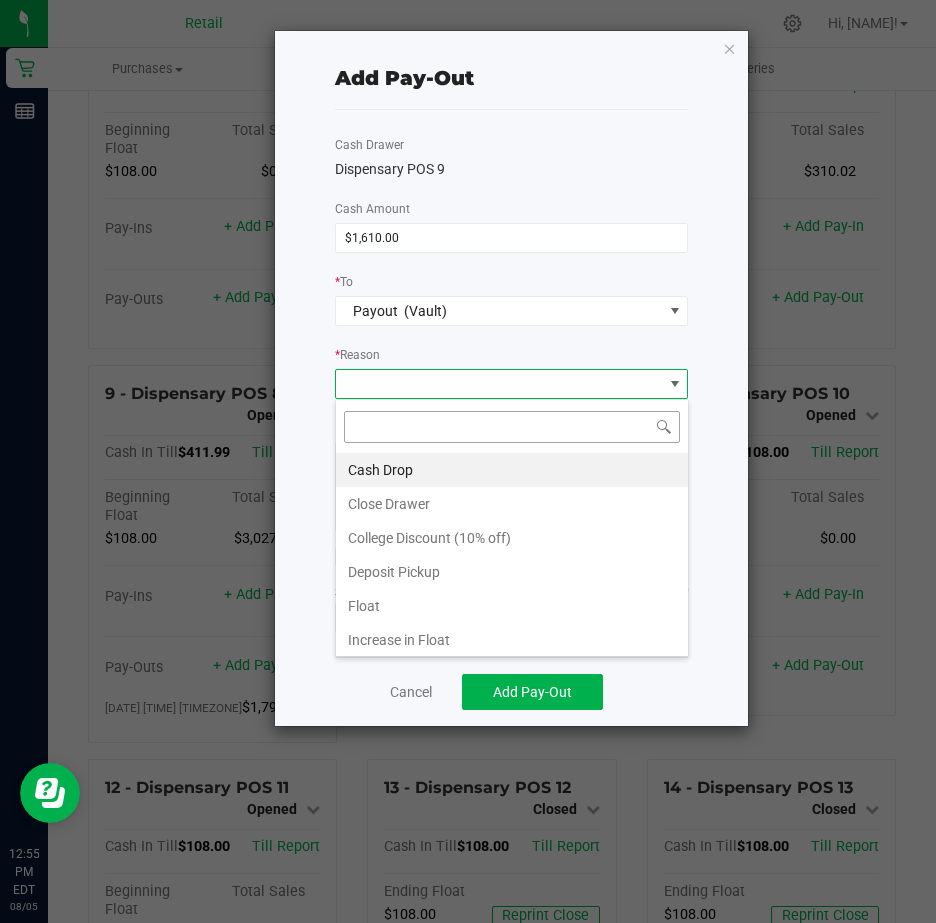 scroll, scrollTop: 99970, scrollLeft: 99646, axis: both 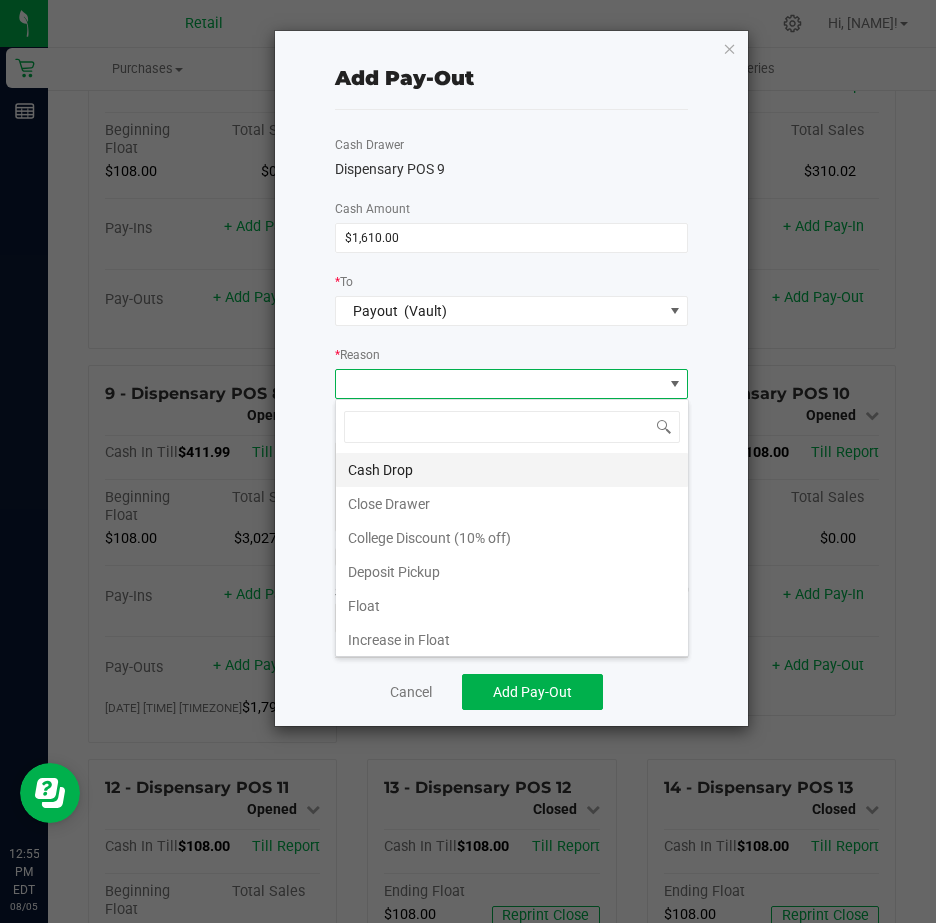 click on "Cash Drop" at bounding box center (512, 470) 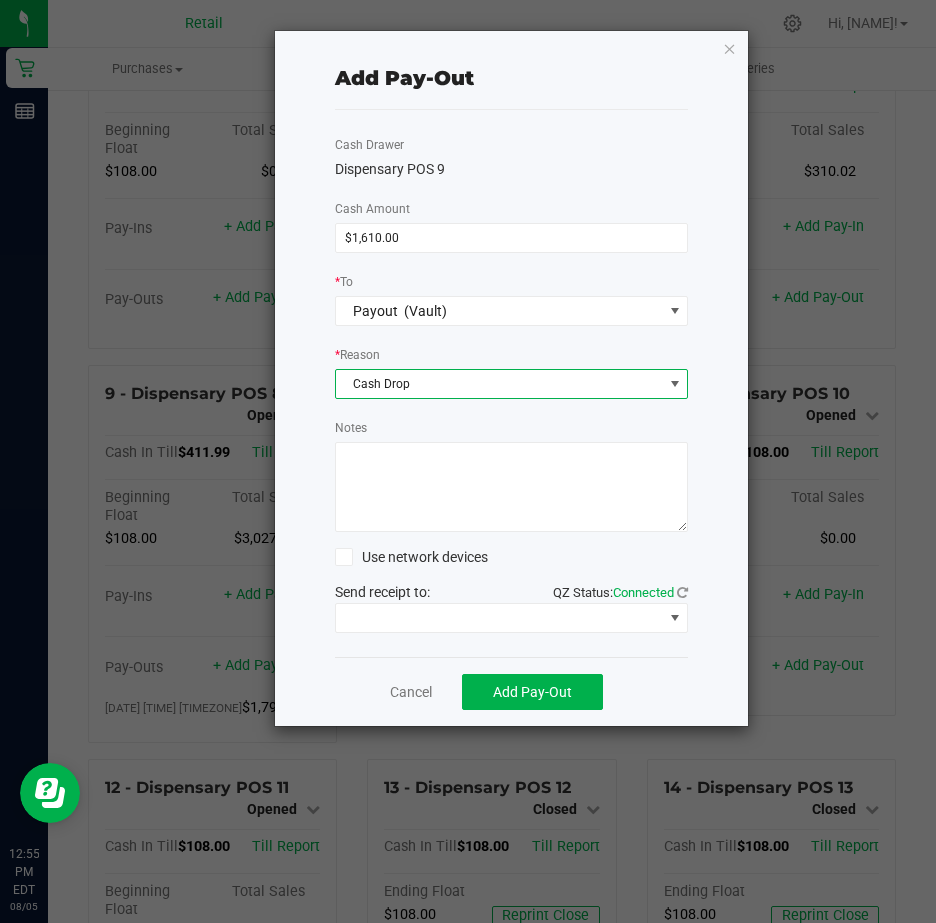 click on "Notes" at bounding box center (512, 487) 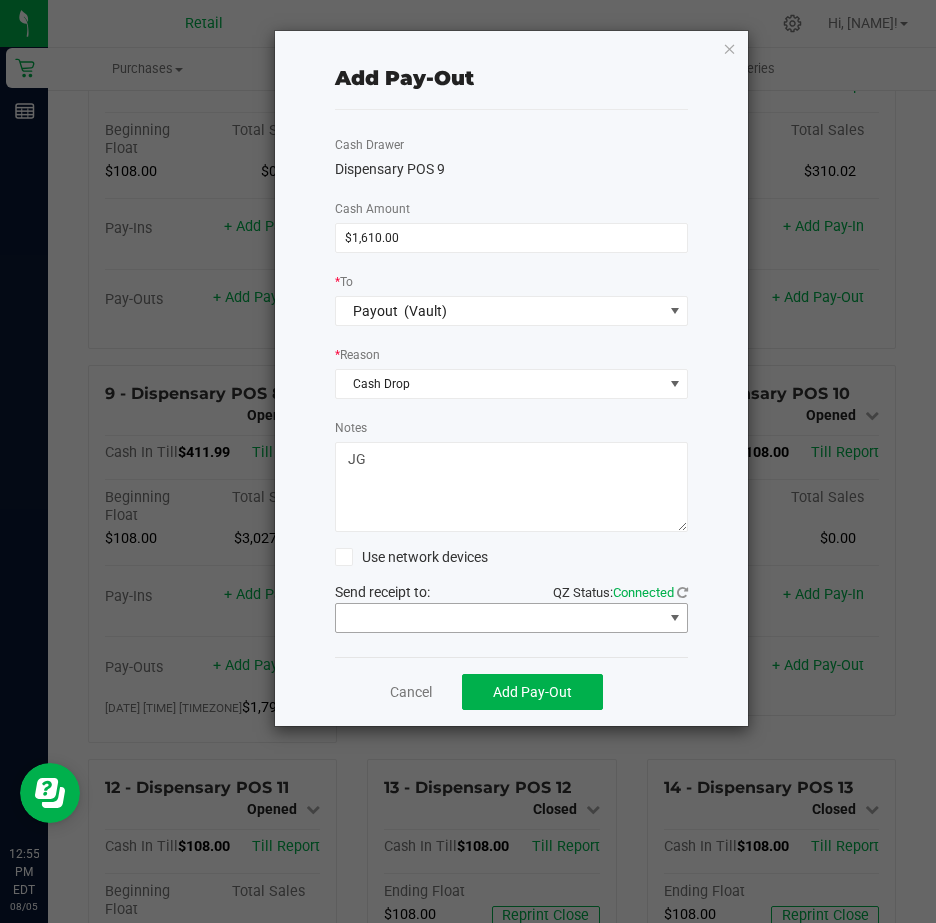 type on "JG" 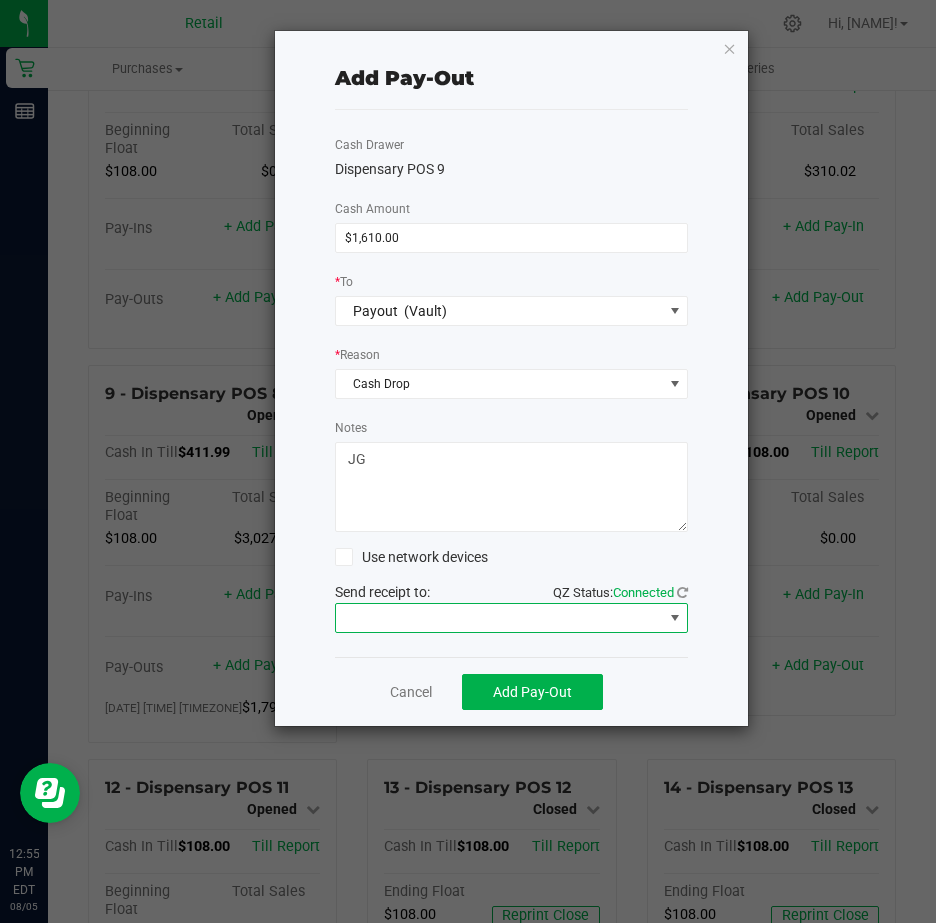 click at bounding box center (675, 618) 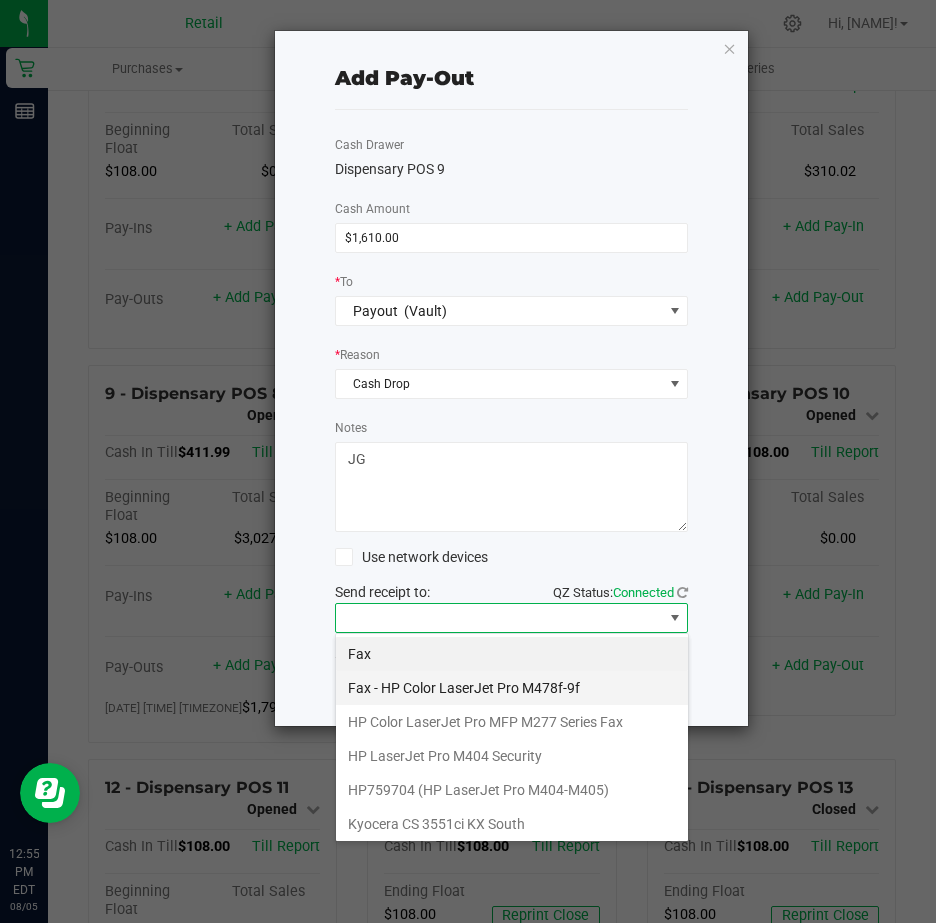 scroll, scrollTop: 99970, scrollLeft: 99646, axis: both 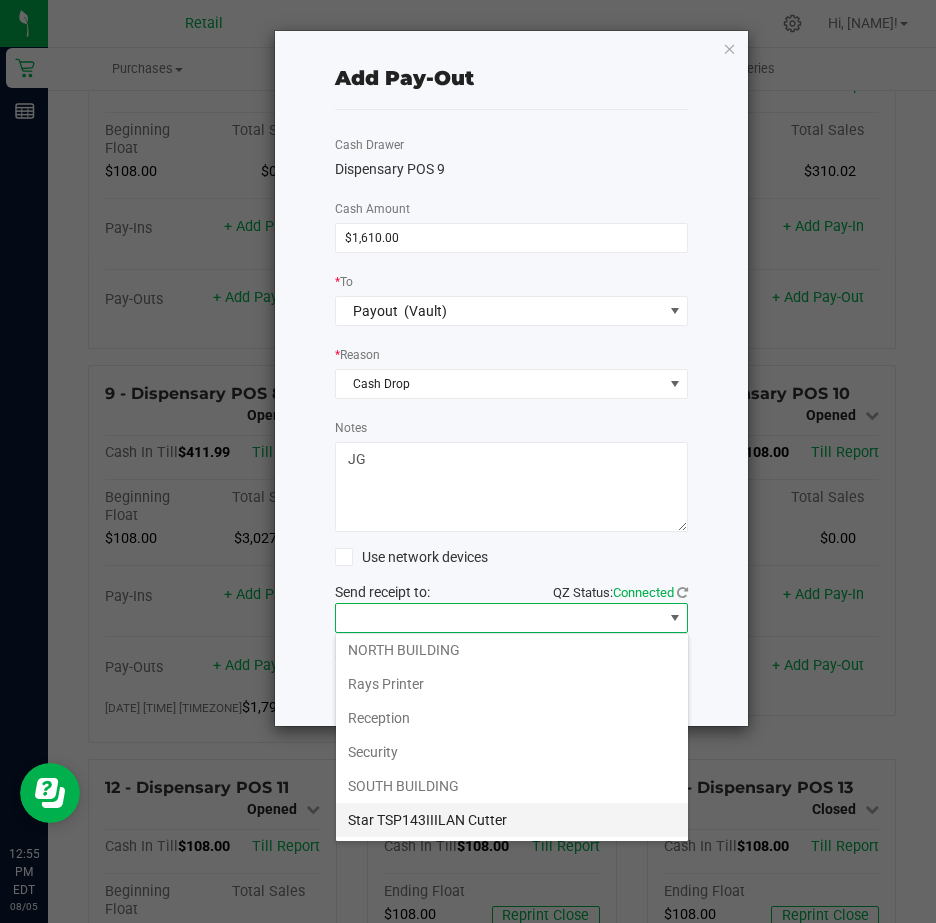 click on "Star TSP143IIILAN Cutter" at bounding box center (512, 820) 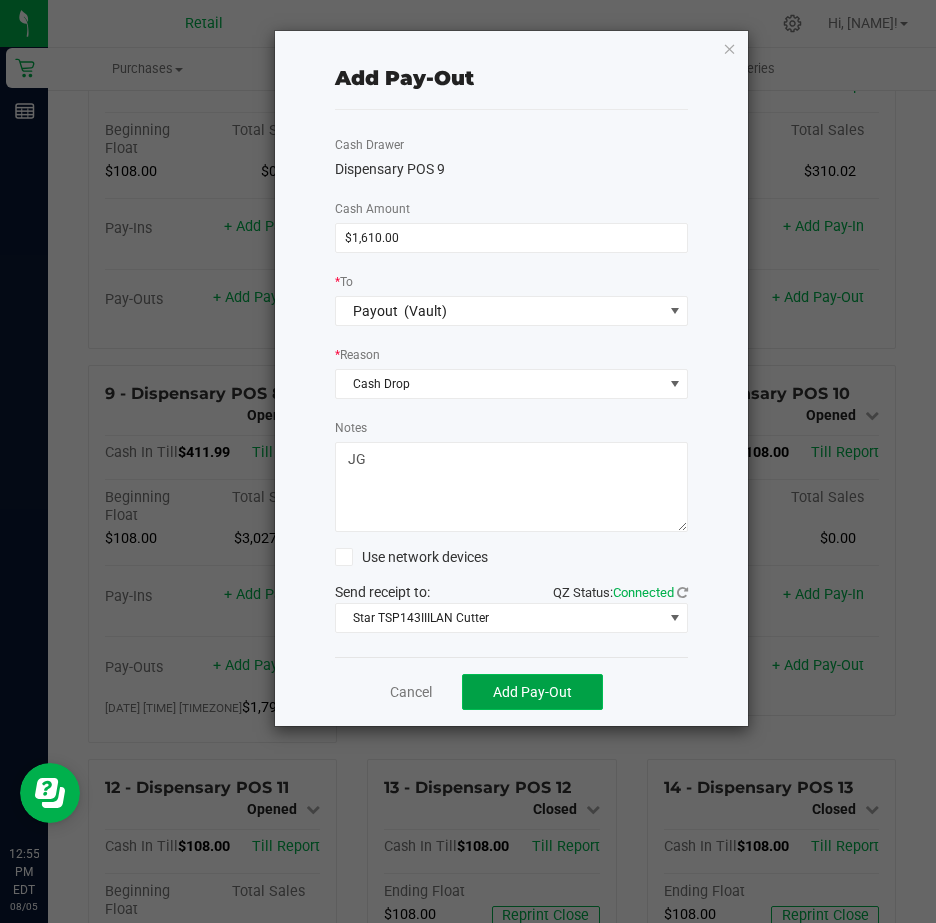 click on "Add Pay-Out" 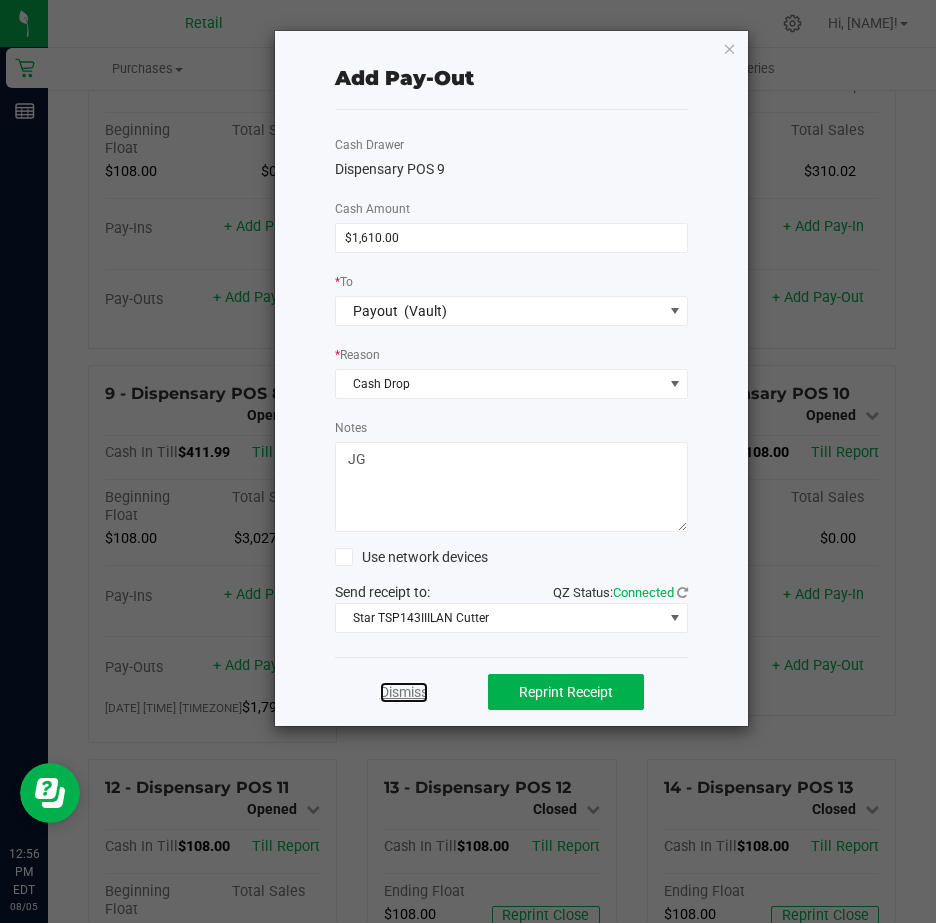 click on "Dismiss" 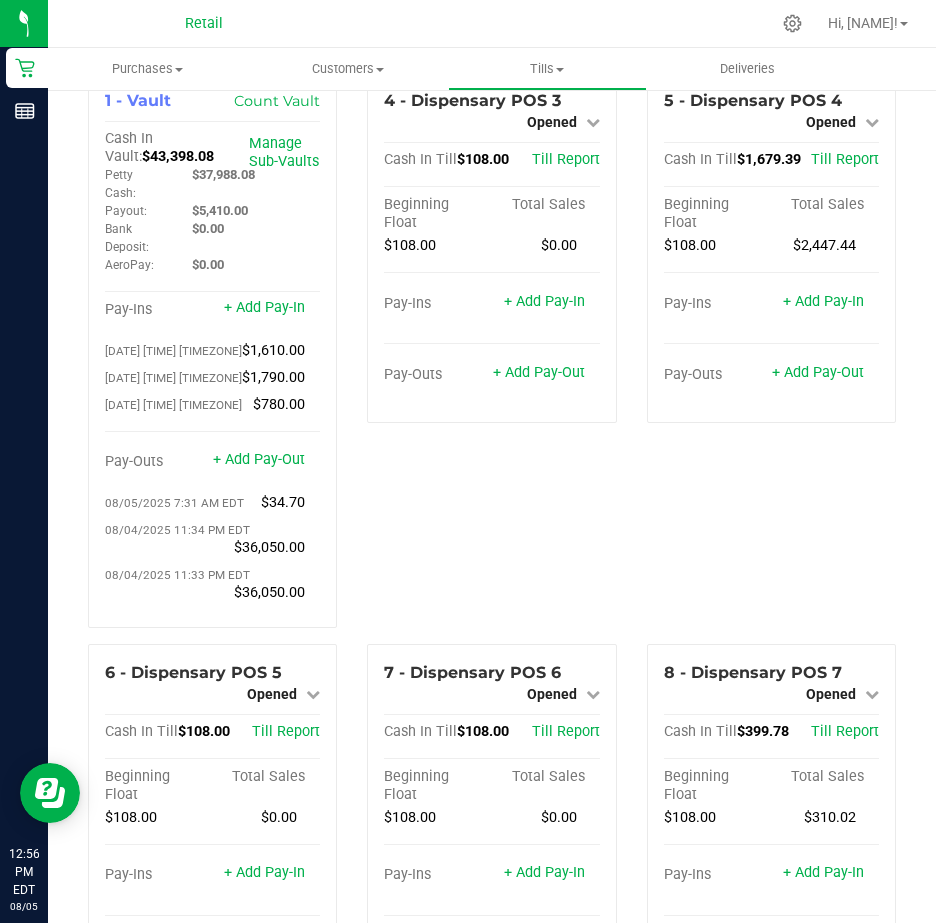 scroll, scrollTop: 0, scrollLeft: 0, axis: both 